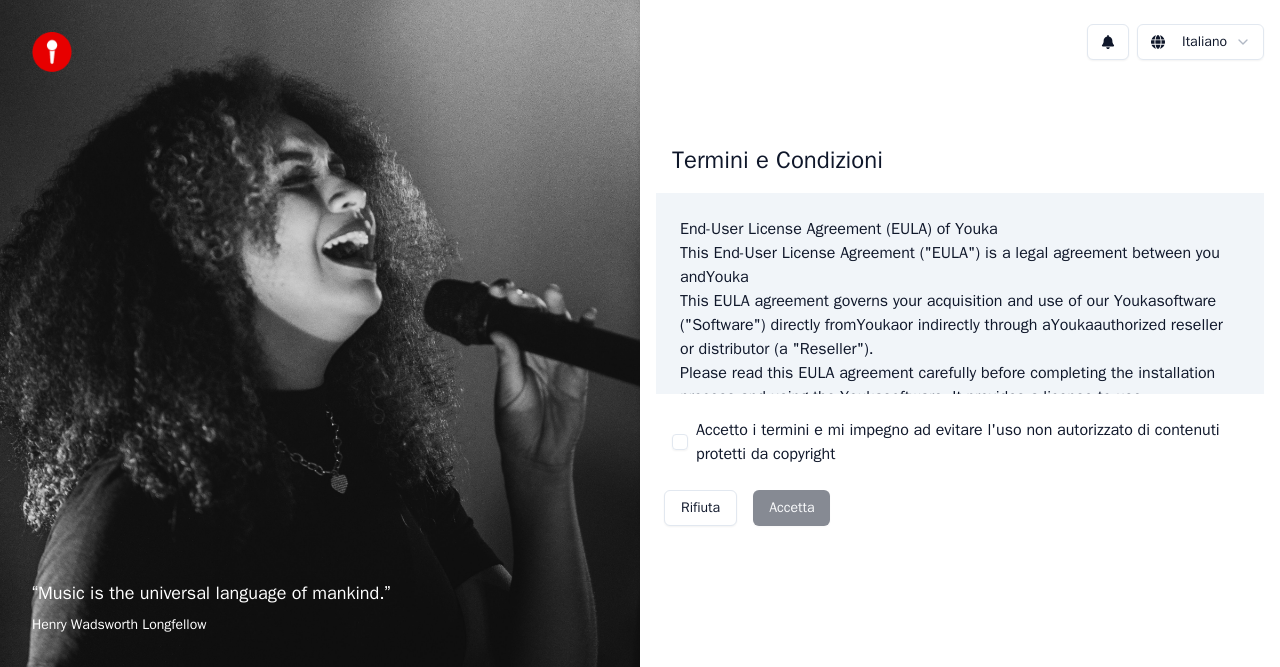 scroll, scrollTop: 0, scrollLeft: 0, axis: both 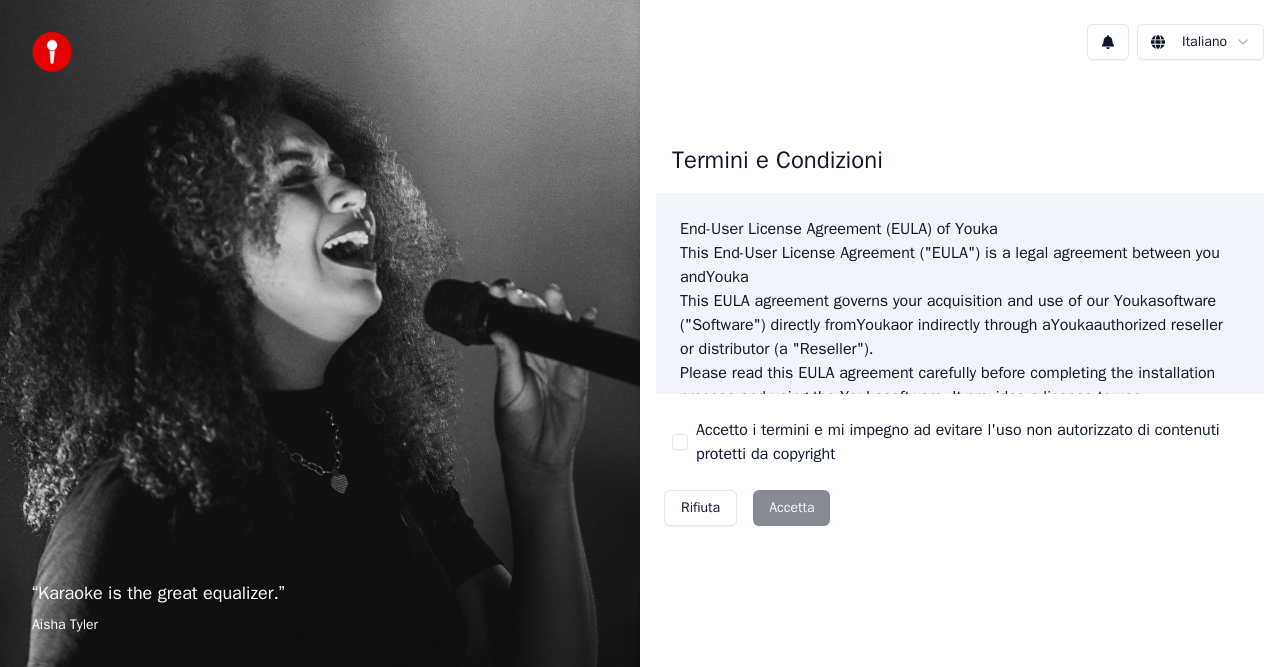click on "Rifiuta Accetta" at bounding box center [747, 508] 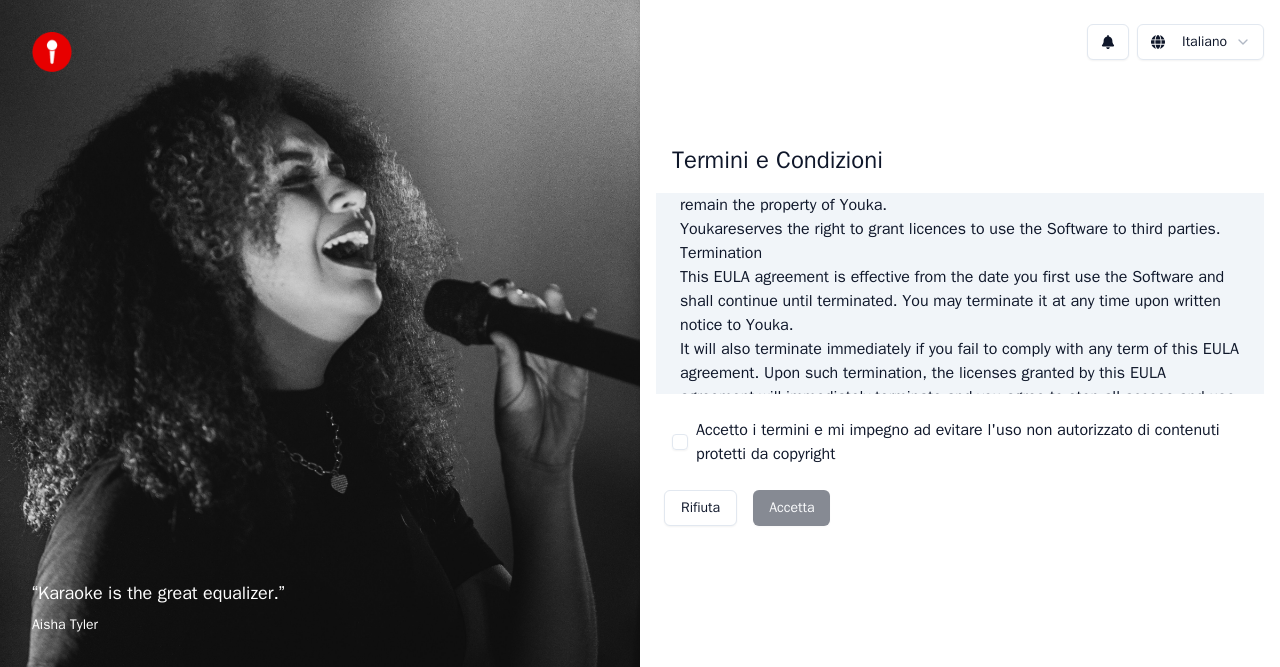 scroll, scrollTop: 1455, scrollLeft: 0, axis: vertical 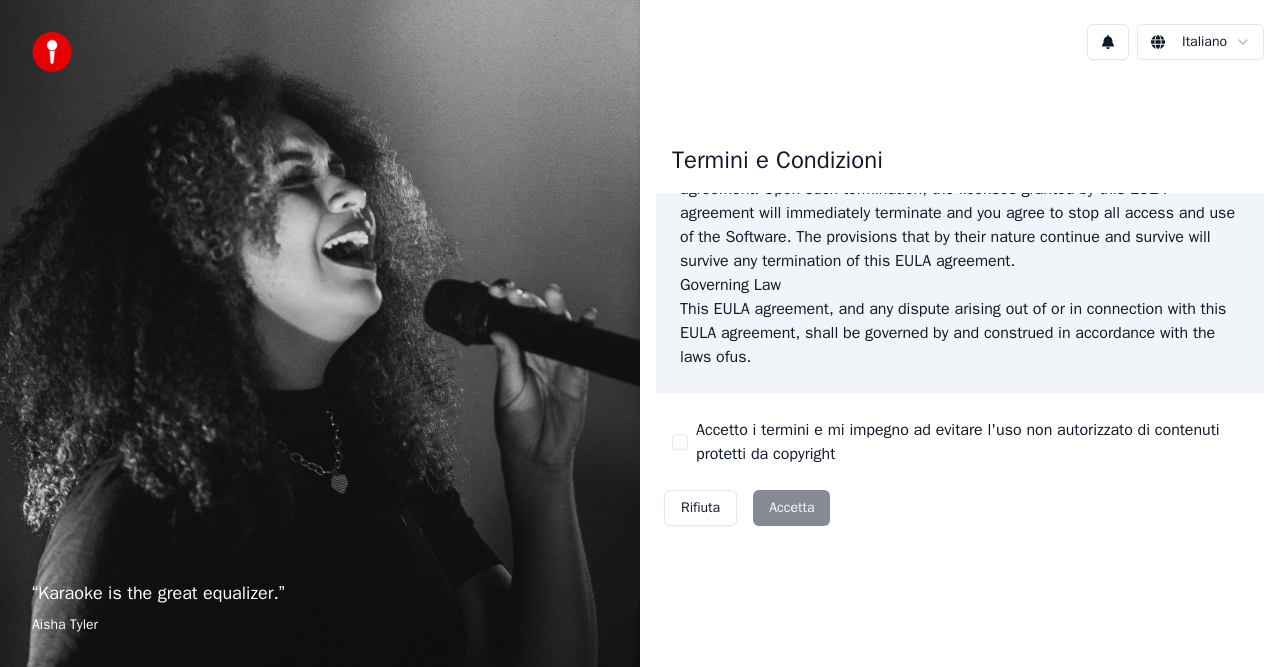 click on "Accetto i termini e mi impegno ad evitare l'uso non autorizzato di contenuti protetti da copyright" at bounding box center (680, 442) 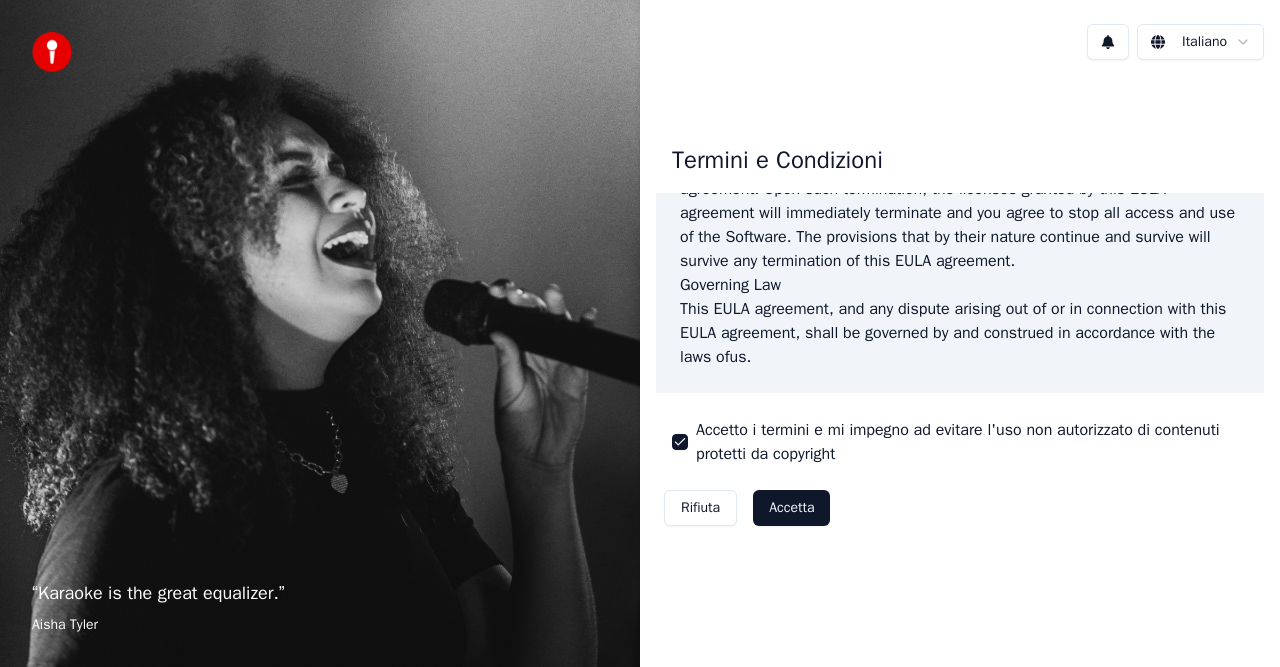 click on "Accetta" at bounding box center (791, 508) 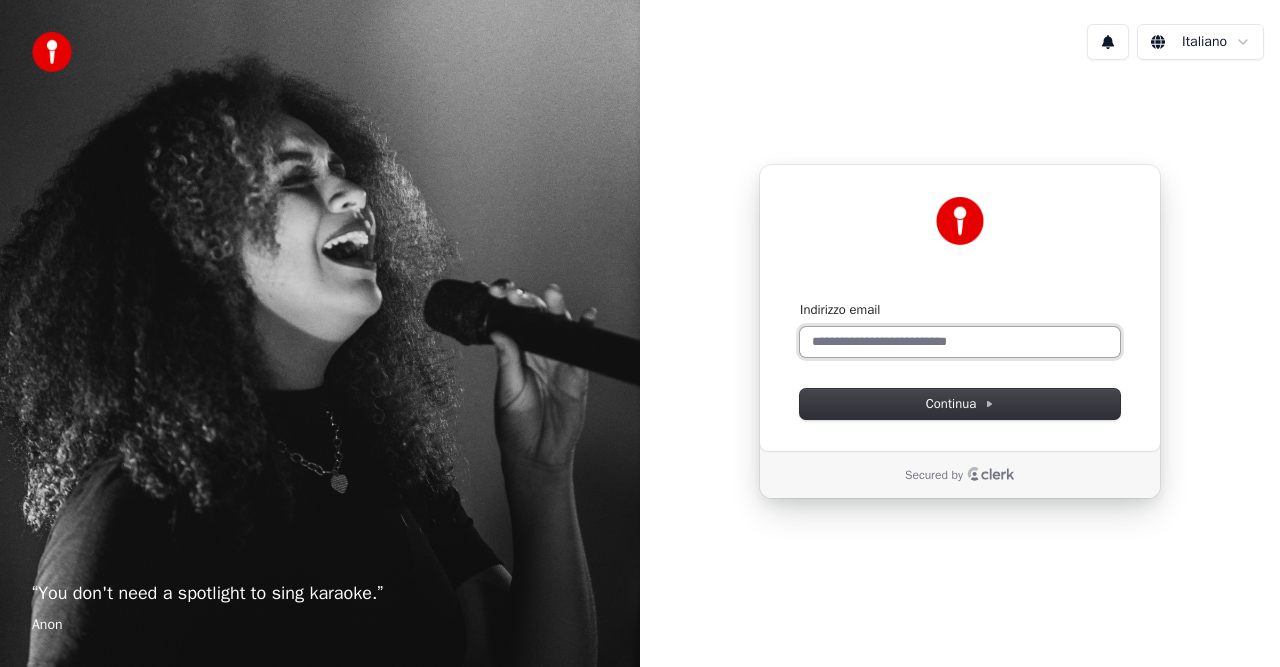 click on "Indirizzo email" at bounding box center [960, 342] 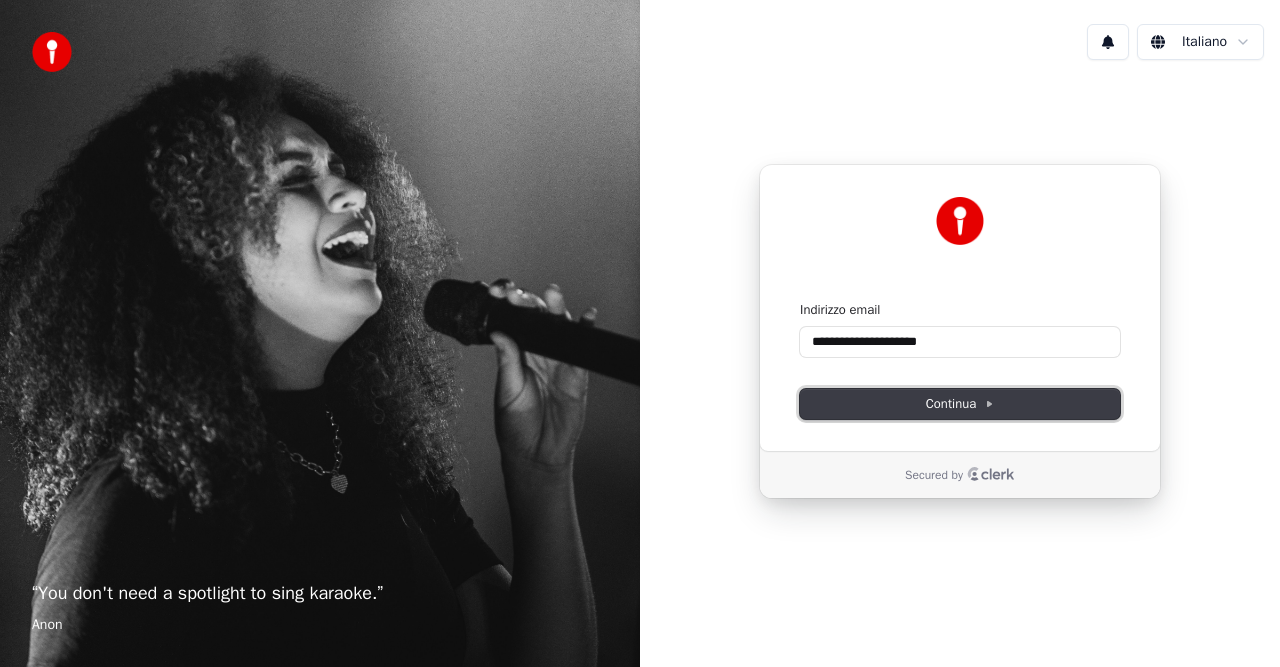 click on "Continua" at bounding box center (960, 404) 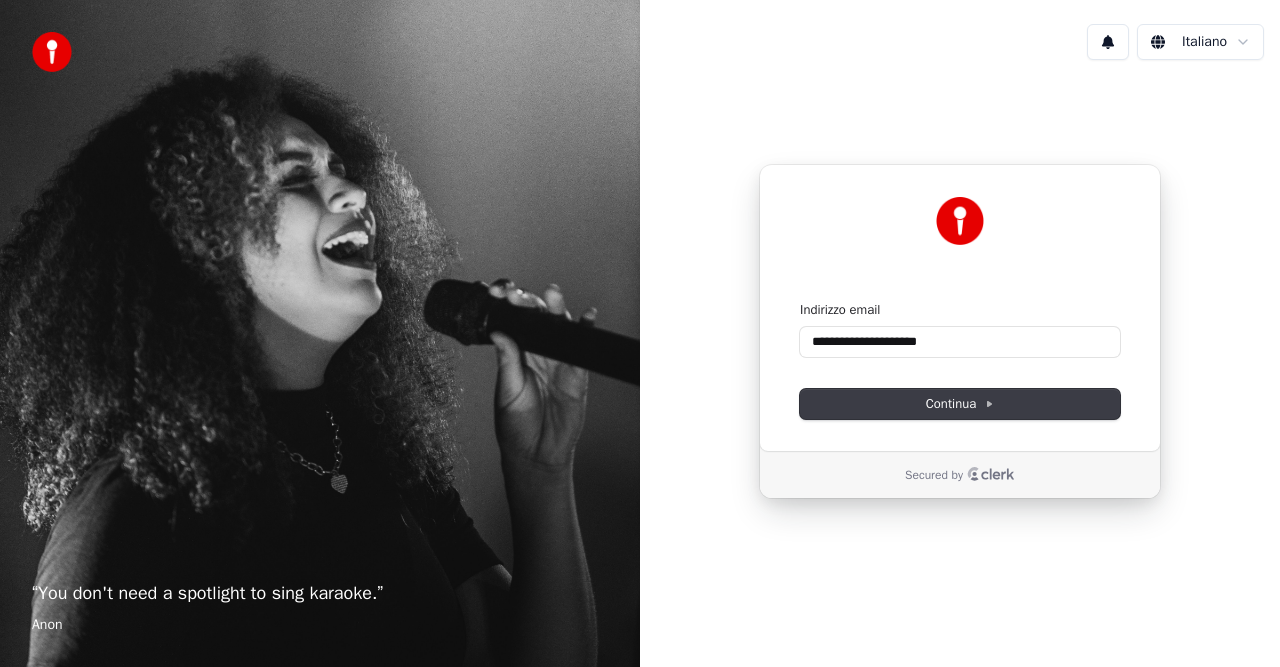 type on "**********" 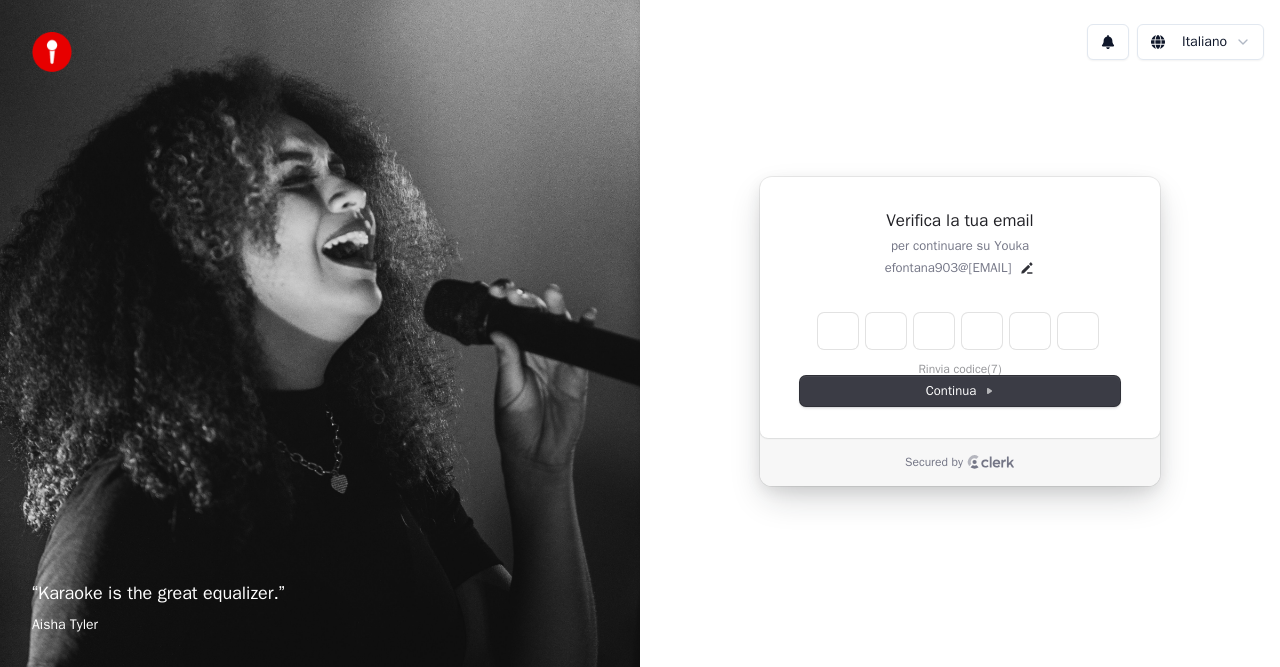 type on "*" 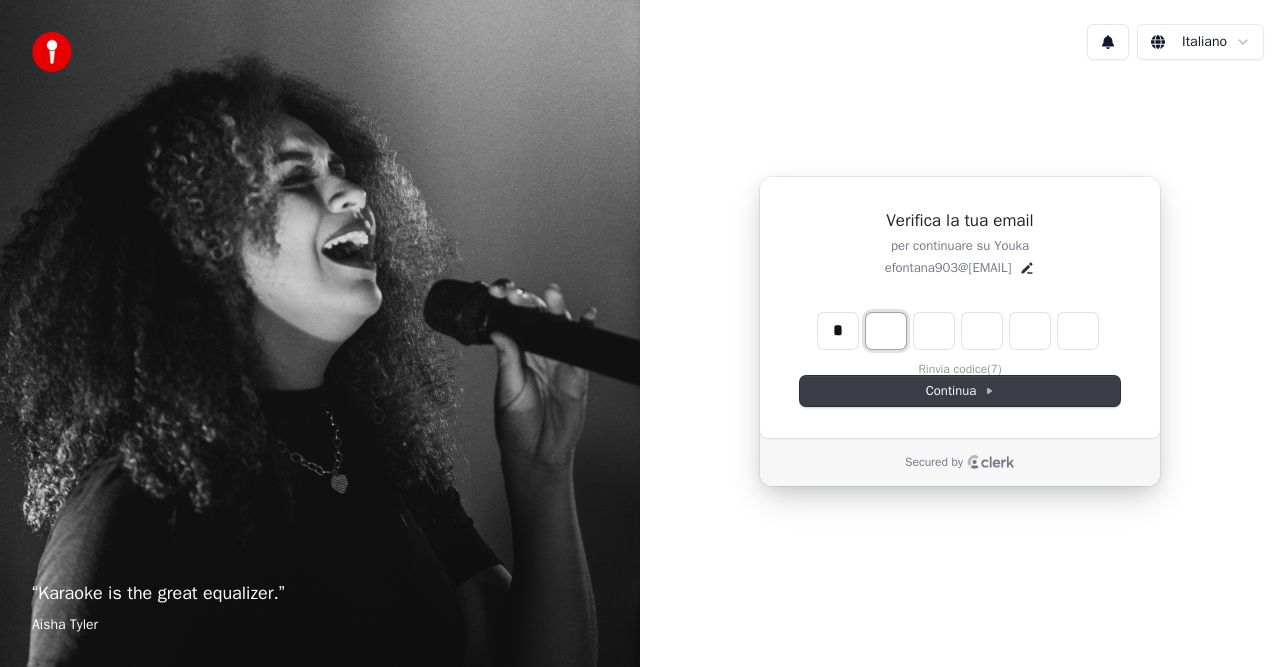 type on "*" 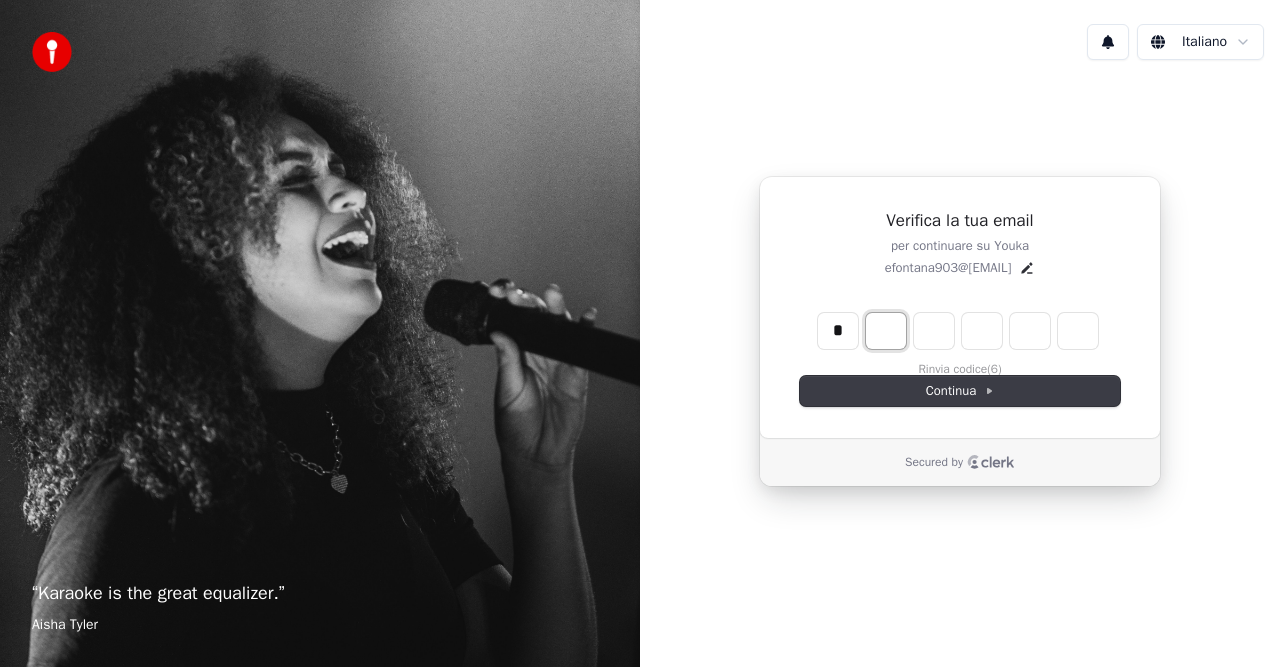 type on "*" 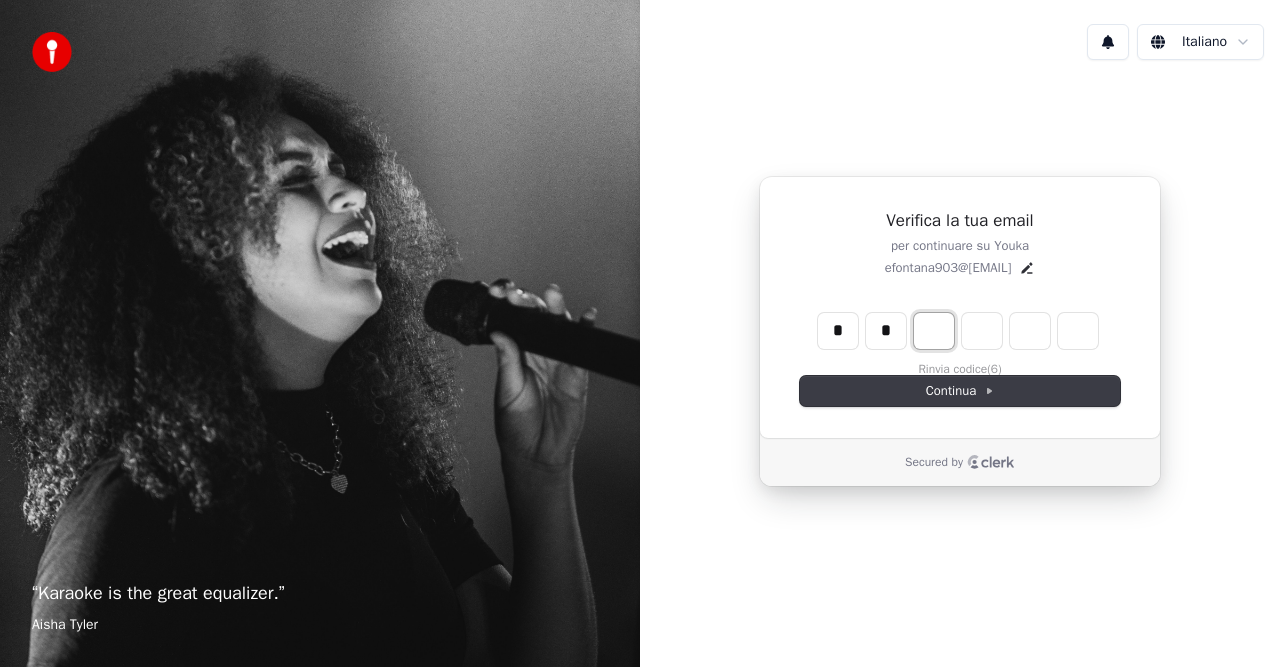 type on "**" 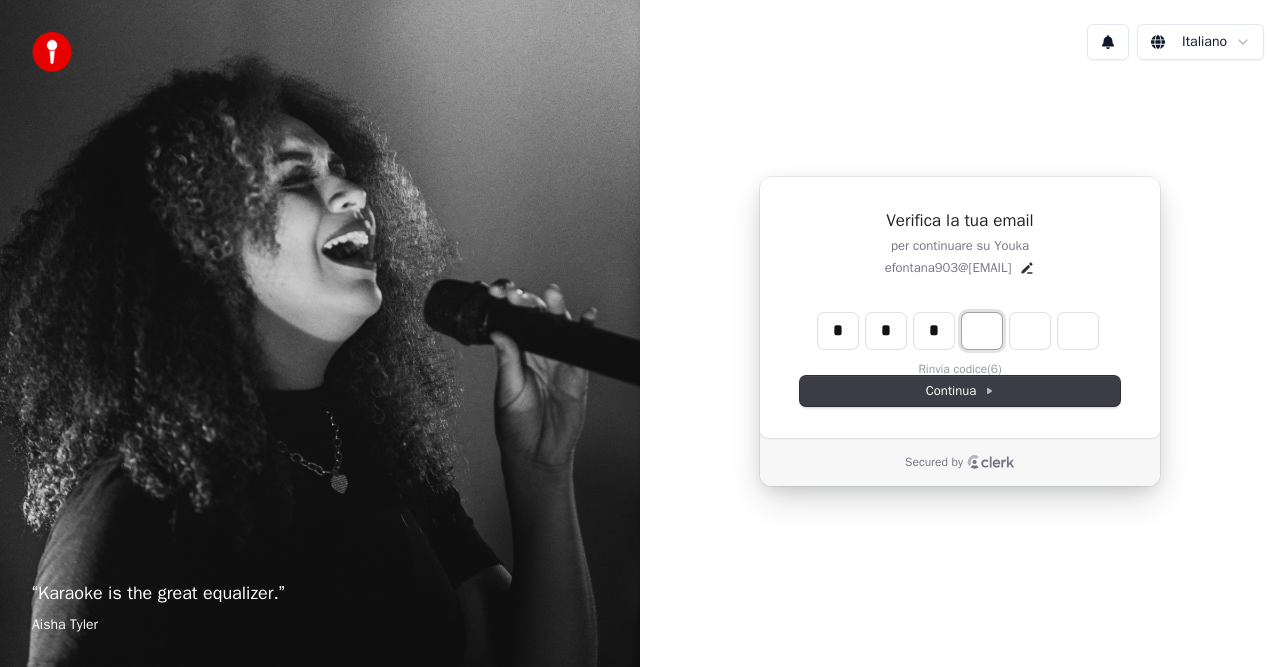 type on "***" 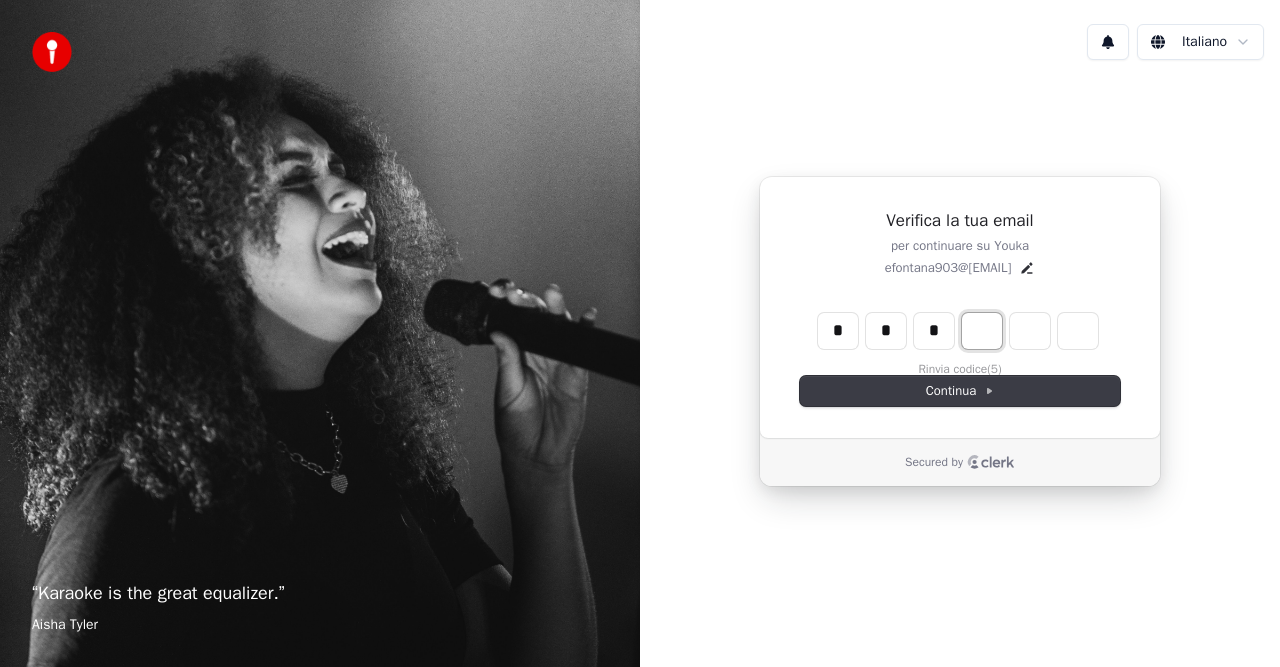 type on "*" 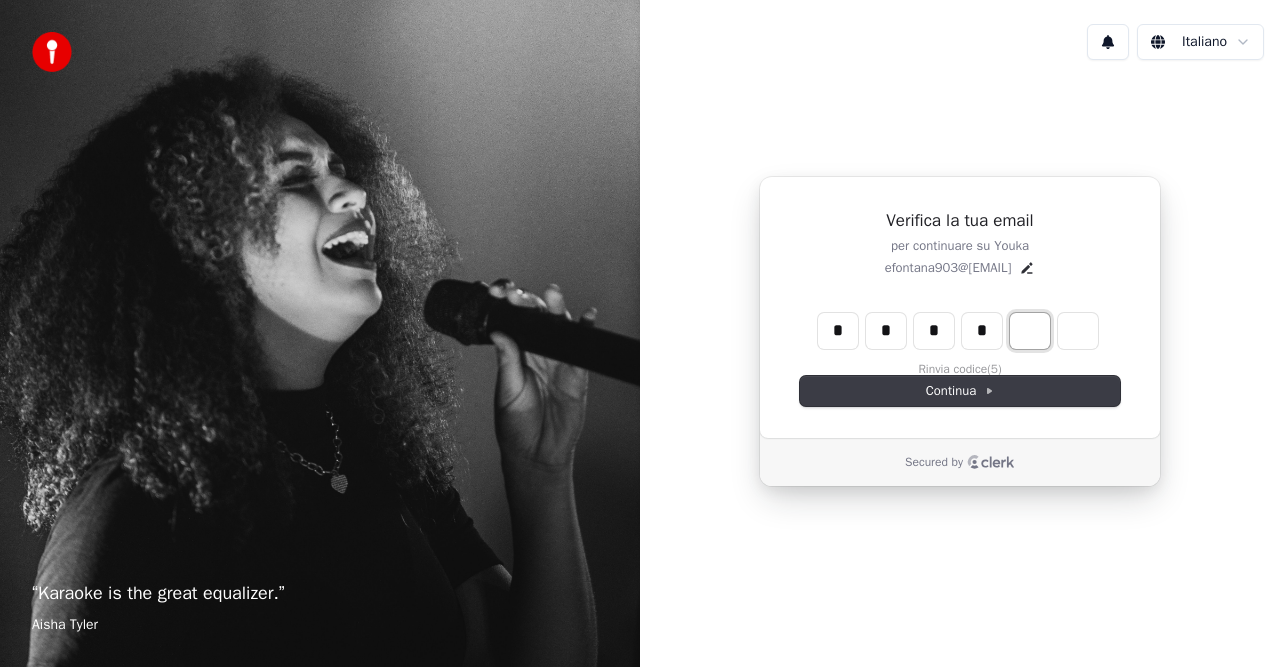type on "****" 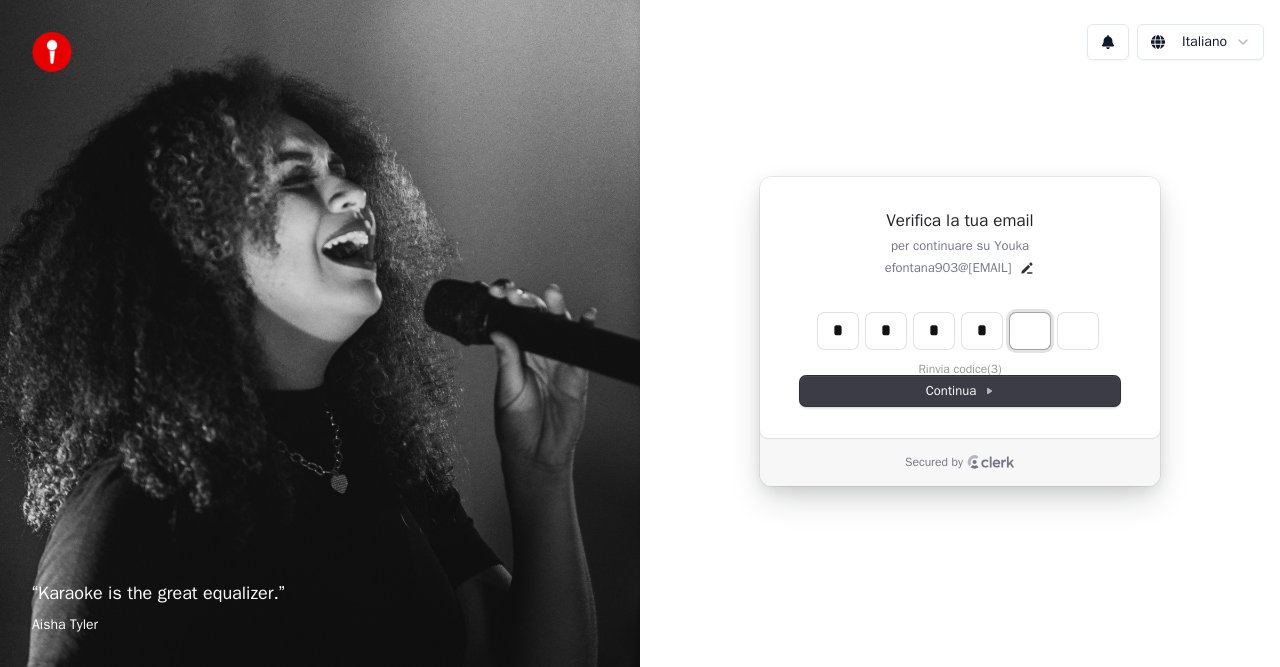 type on "*" 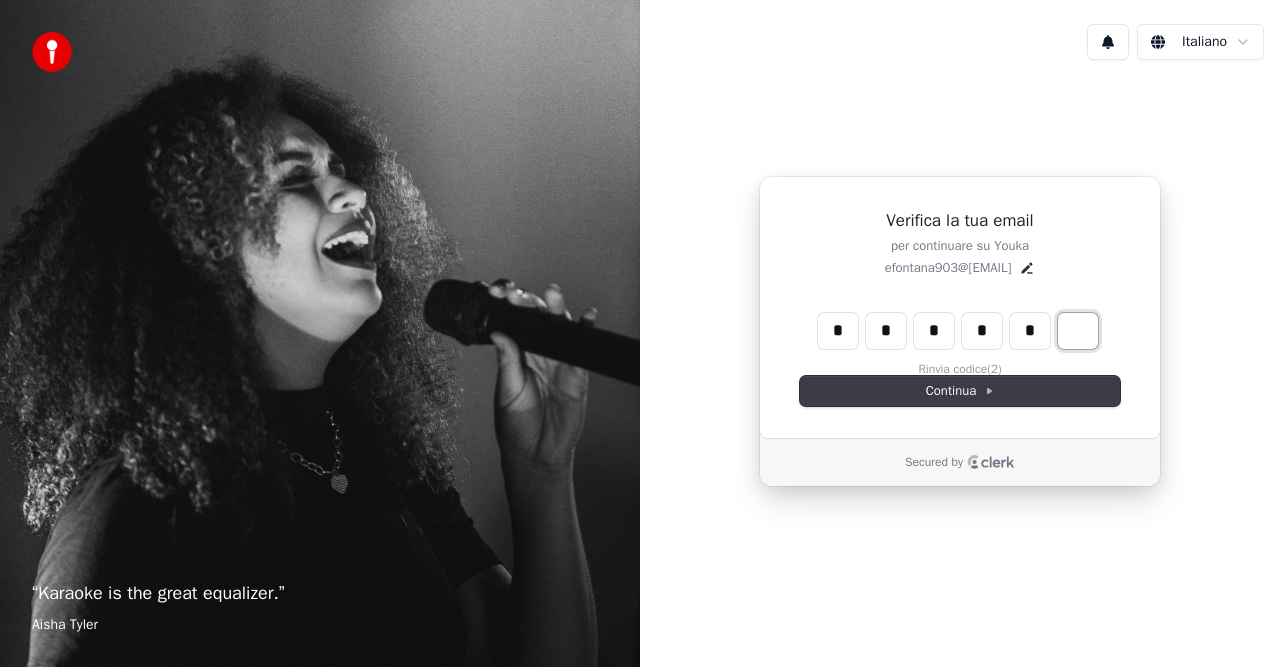 type on "******" 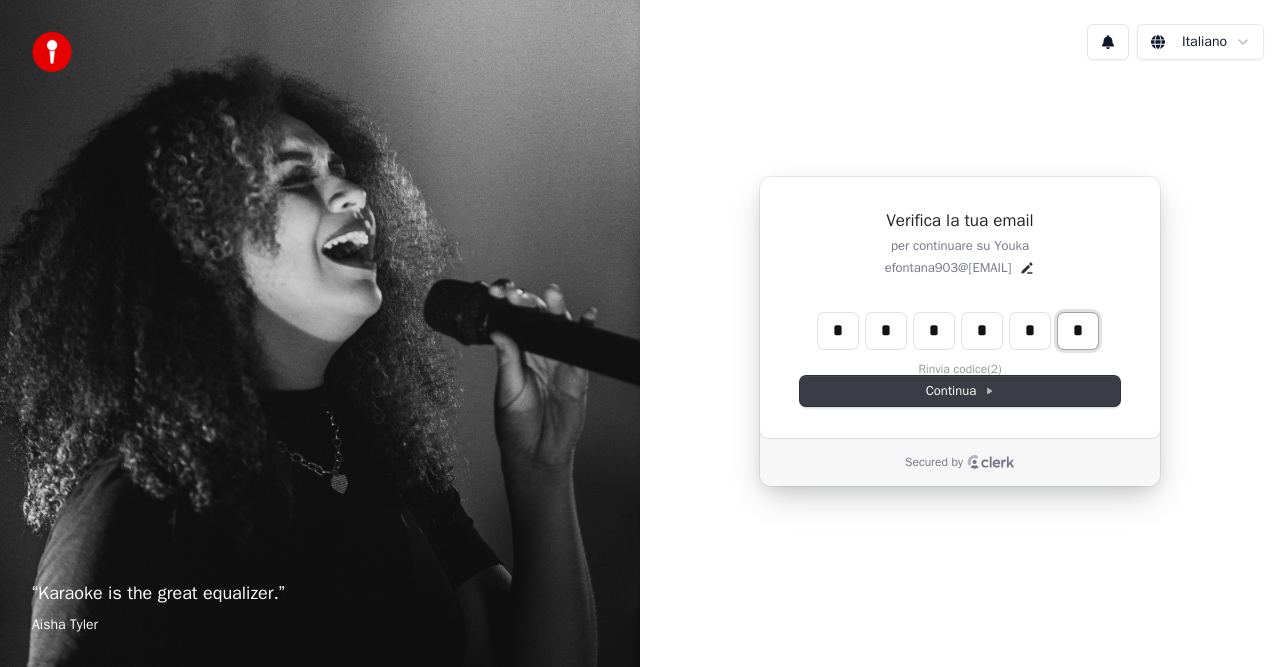 type on "*" 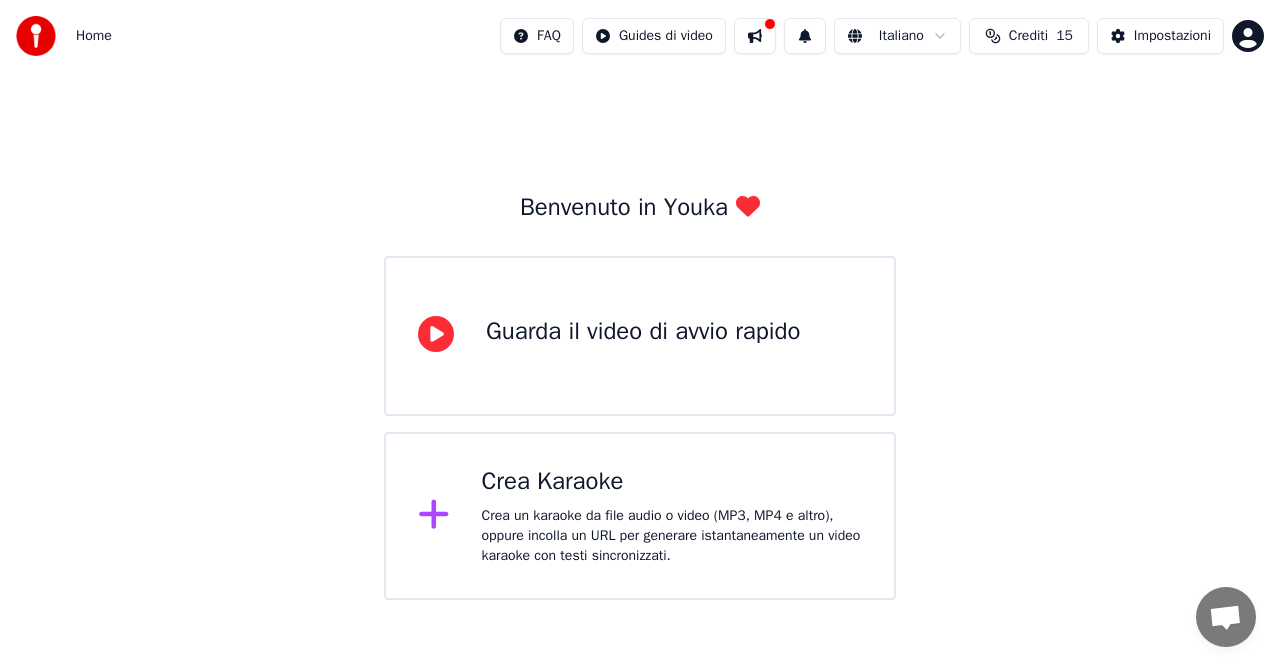 click on "Crea un karaoke da file audio o video (MP3, MP4 e altro), oppure incolla un URL per generare istantaneamente un video karaoke con testi sincronizzati." at bounding box center (672, 536) 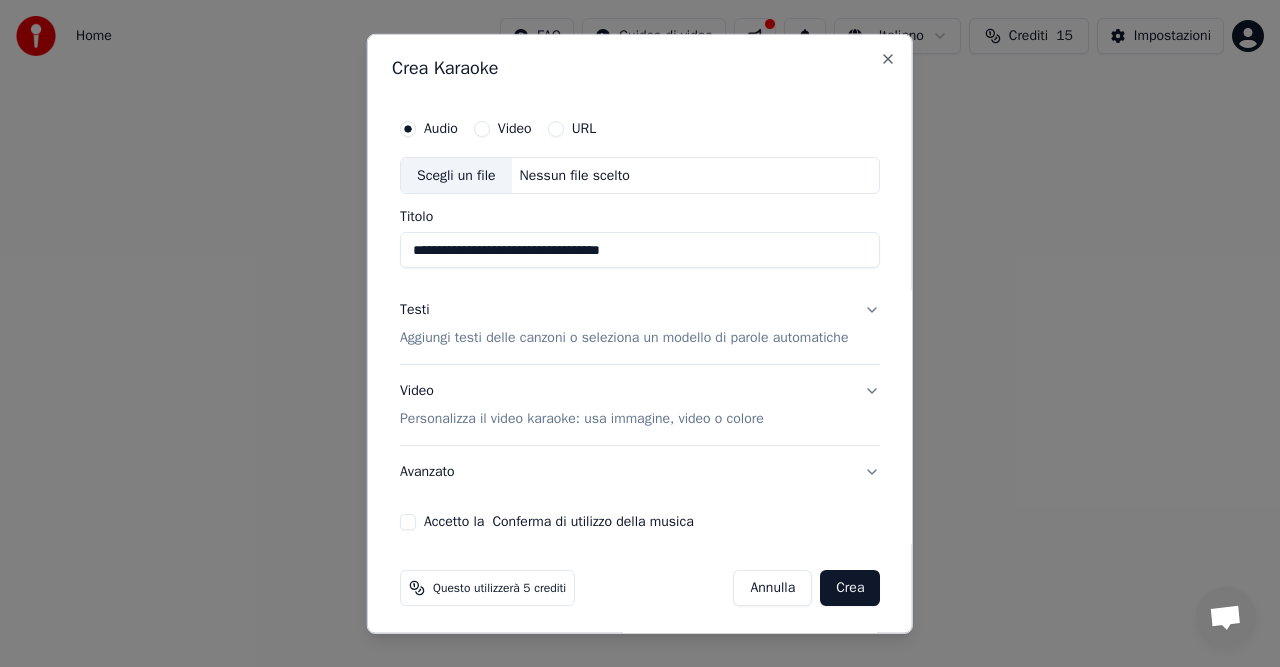 type on "**********" 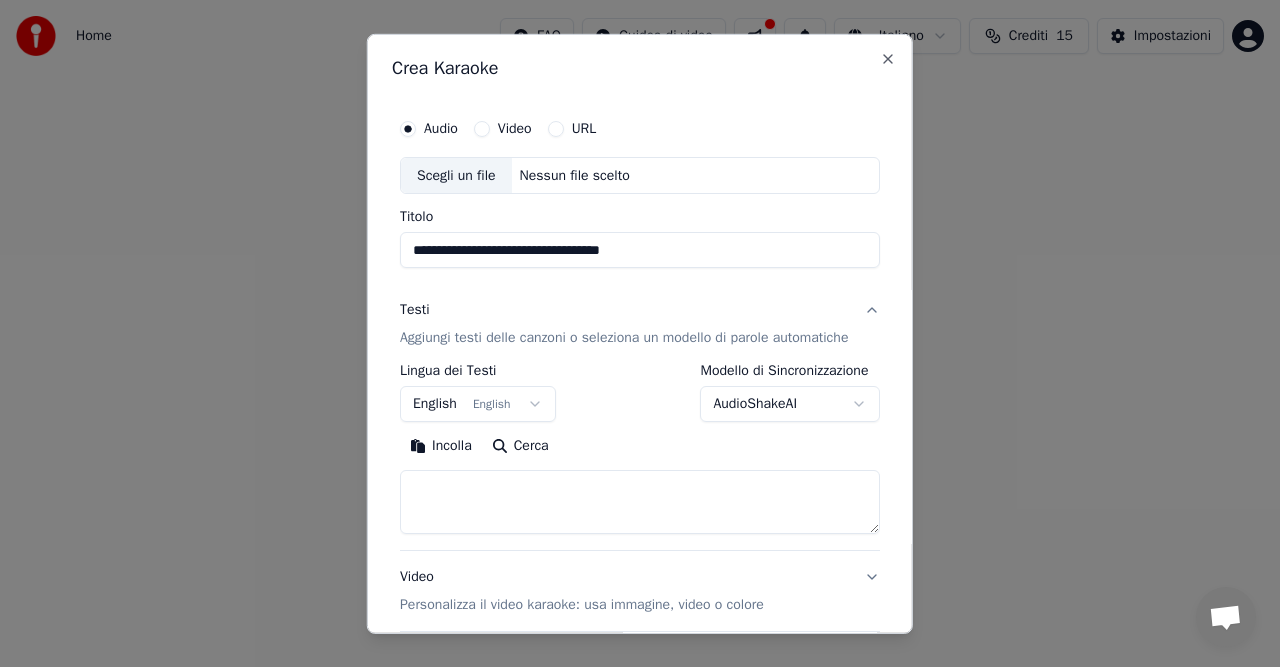 click on "English English" at bounding box center [478, 404] 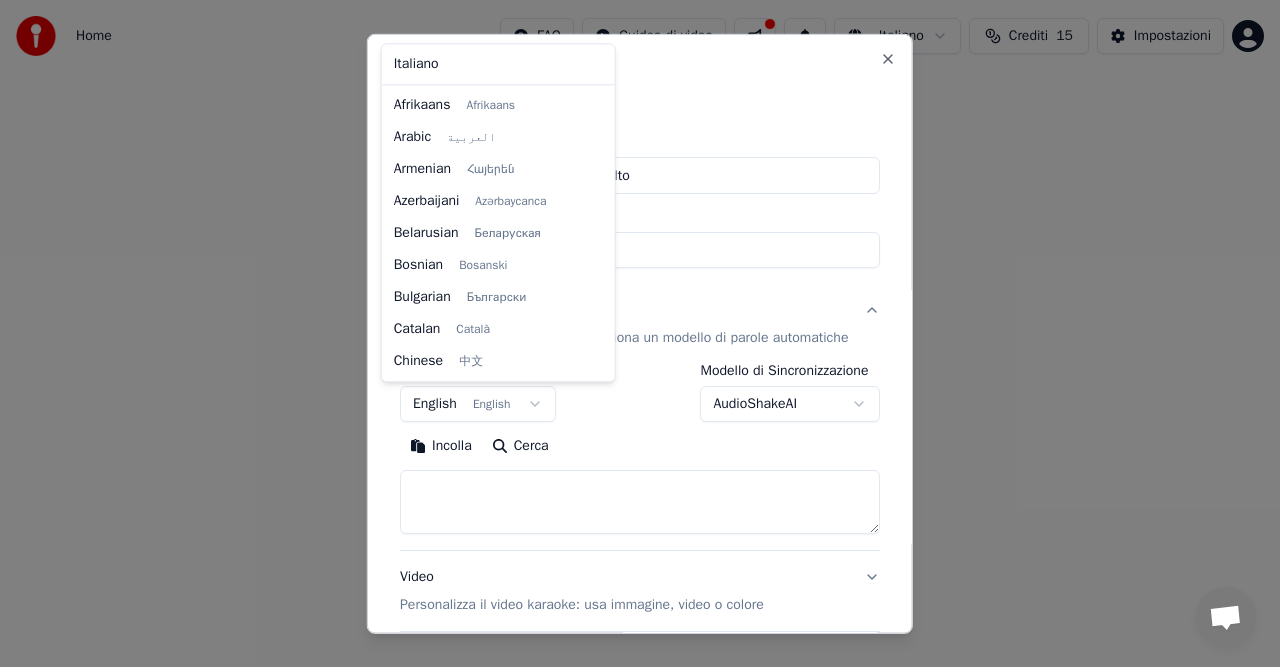 scroll, scrollTop: 160, scrollLeft: 0, axis: vertical 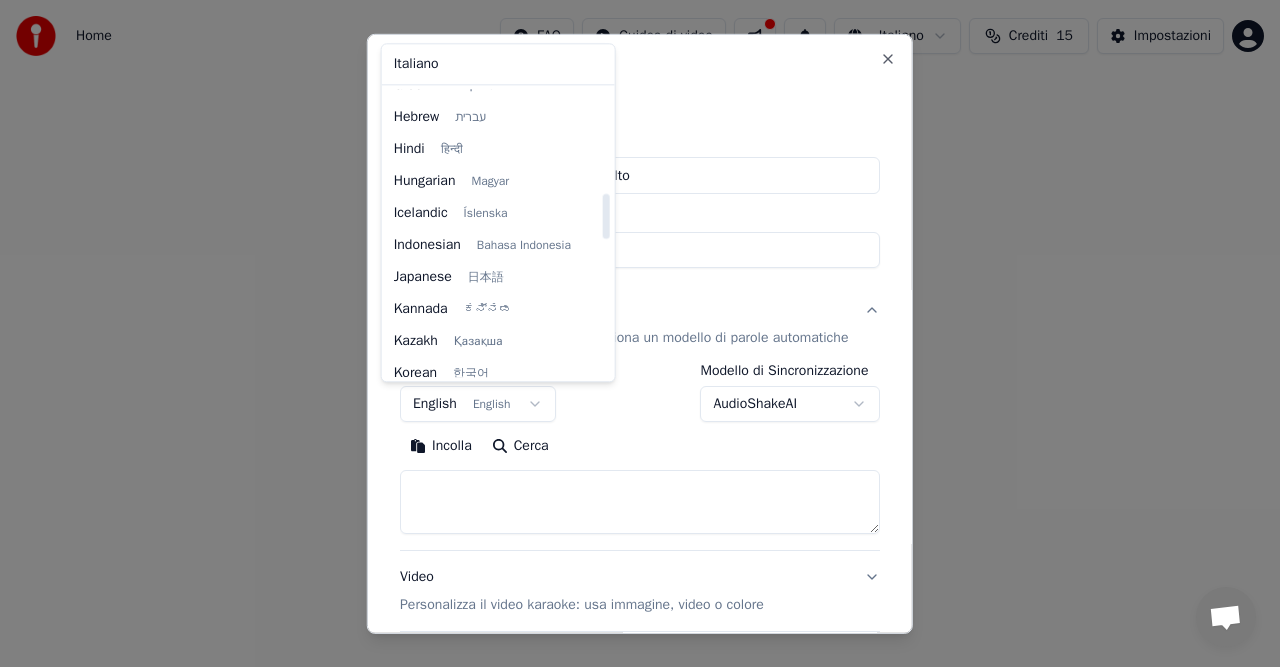 select on "**" 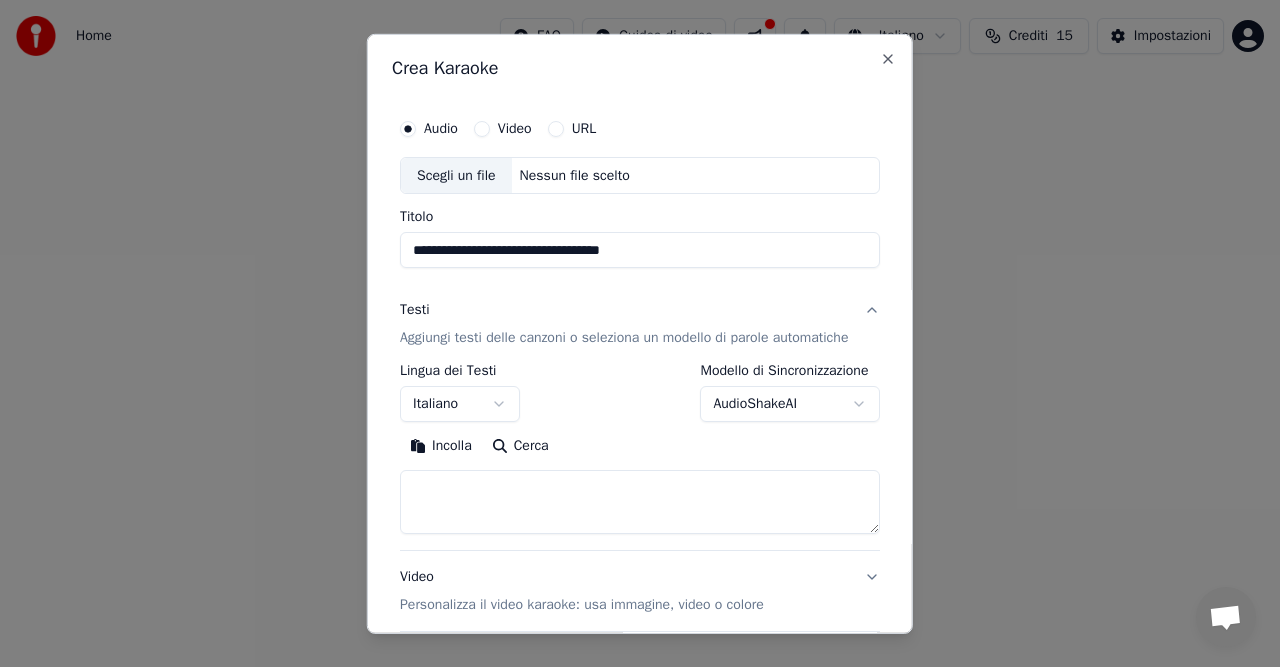 paste on "**********" 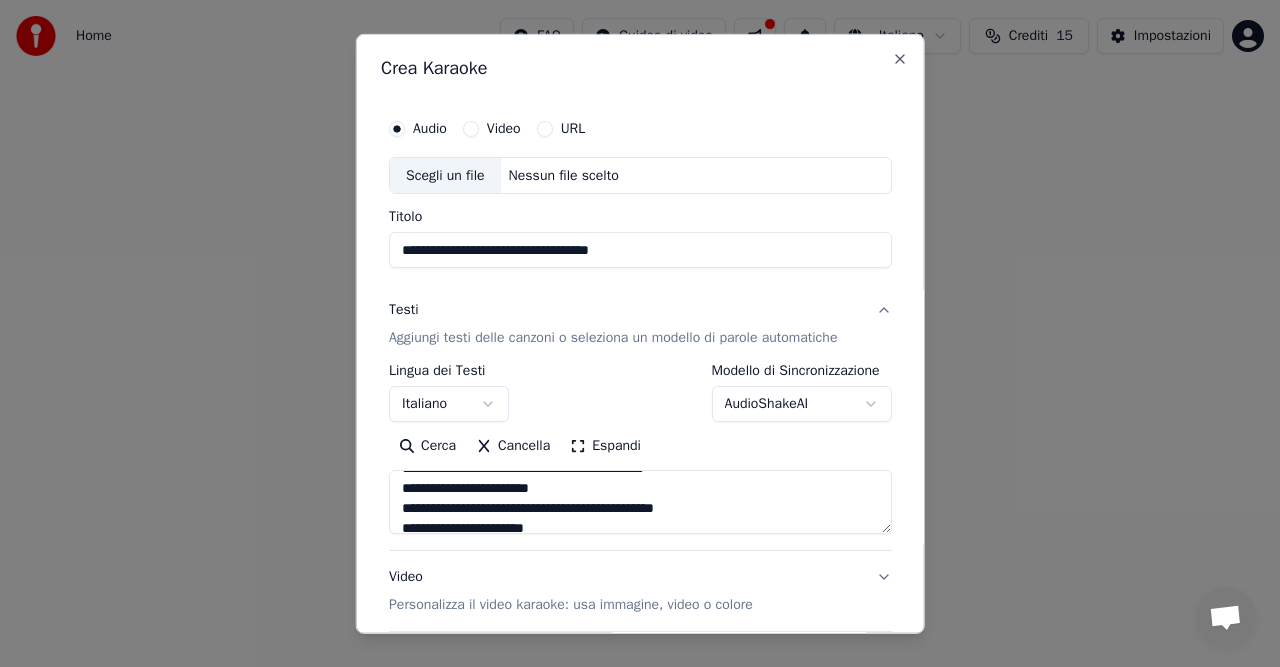 scroll, scrollTop: 612, scrollLeft: 0, axis: vertical 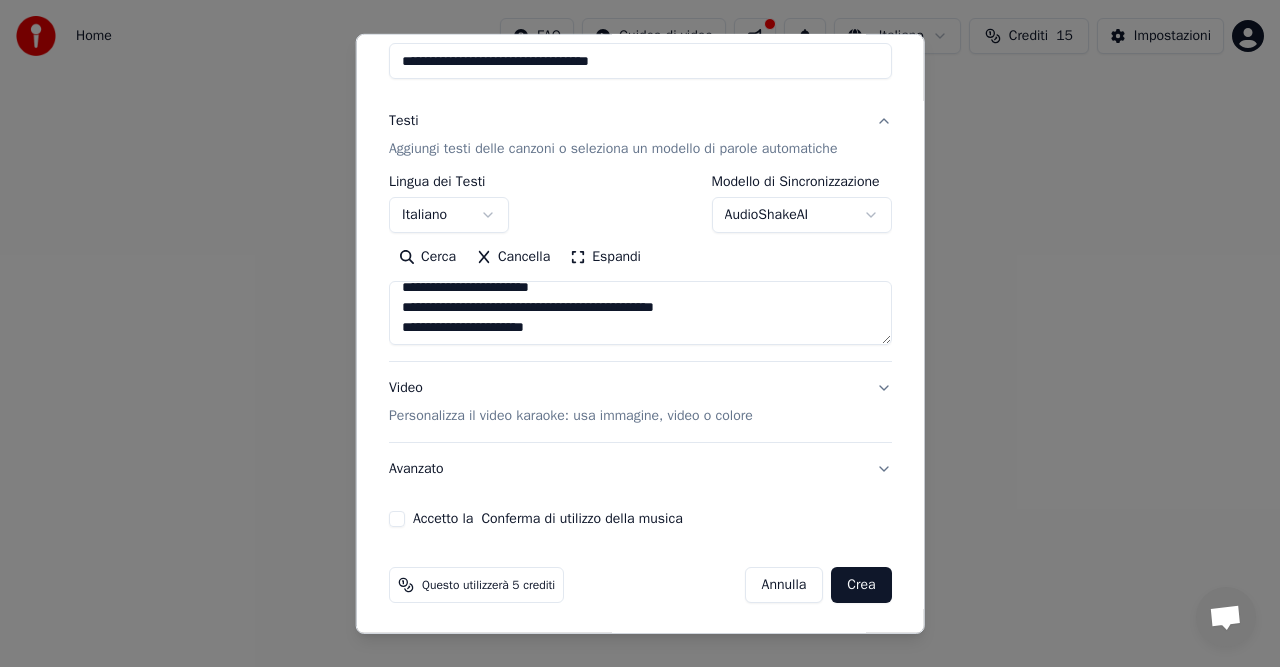 type on "**********" 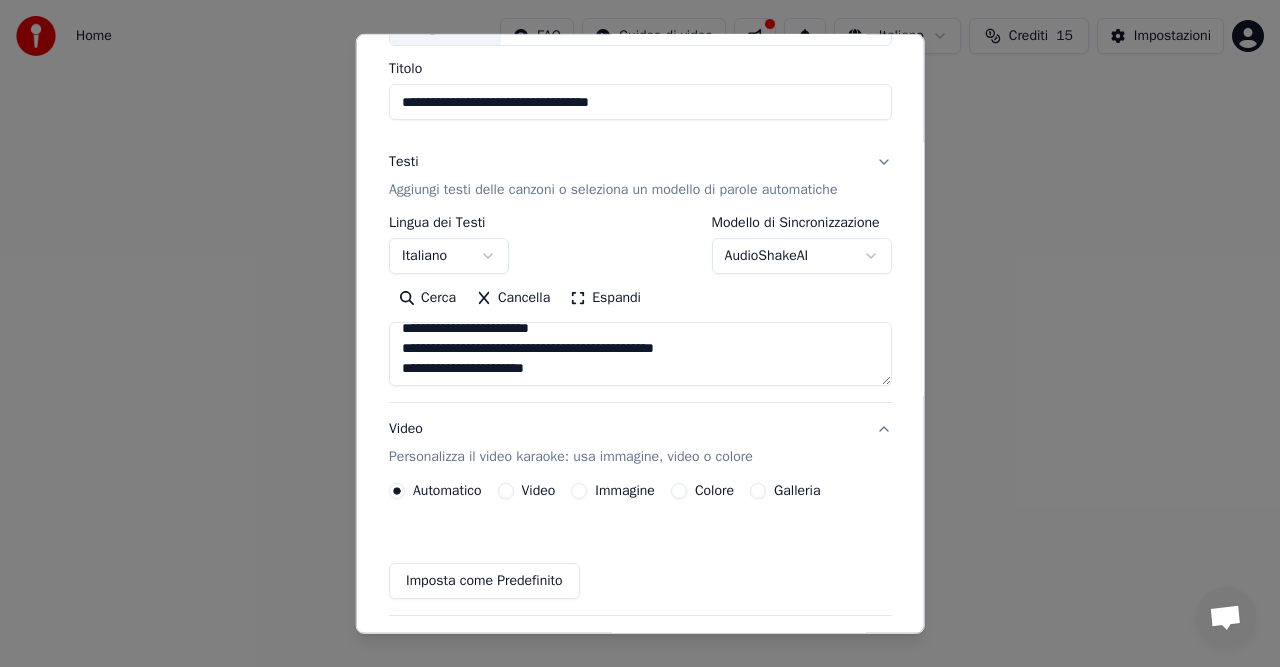 scroll, scrollTop: 135, scrollLeft: 0, axis: vertical 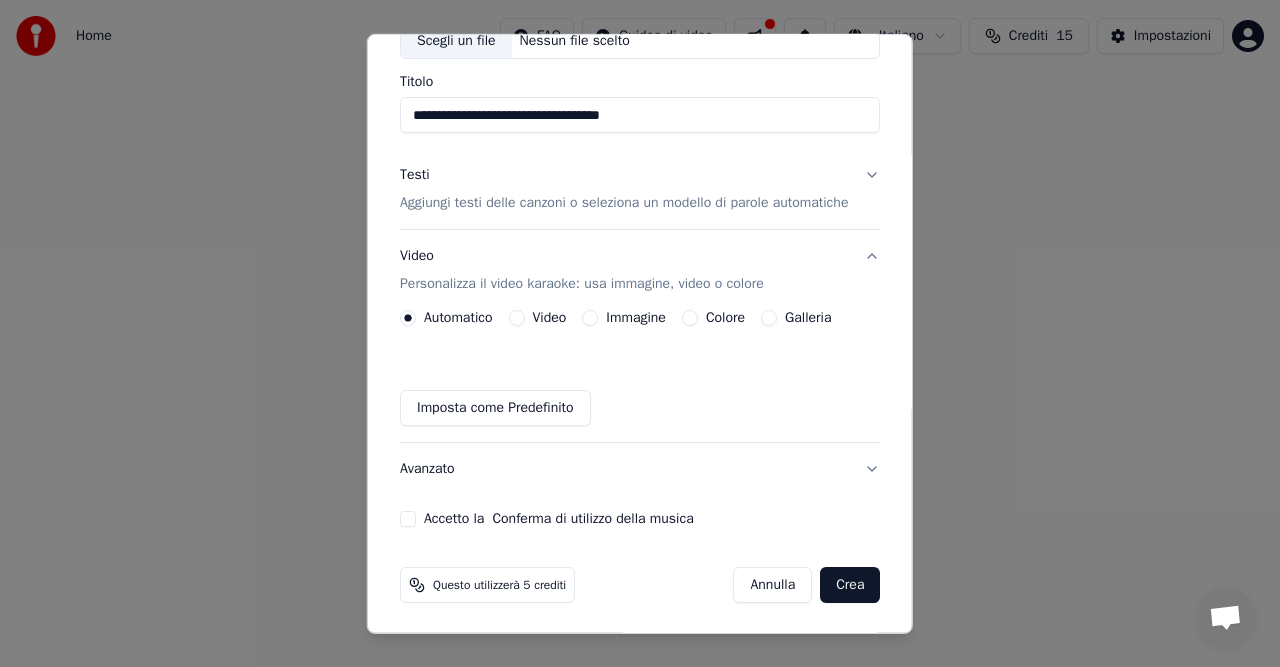 click on "Video" at bounding box center (549, 318) 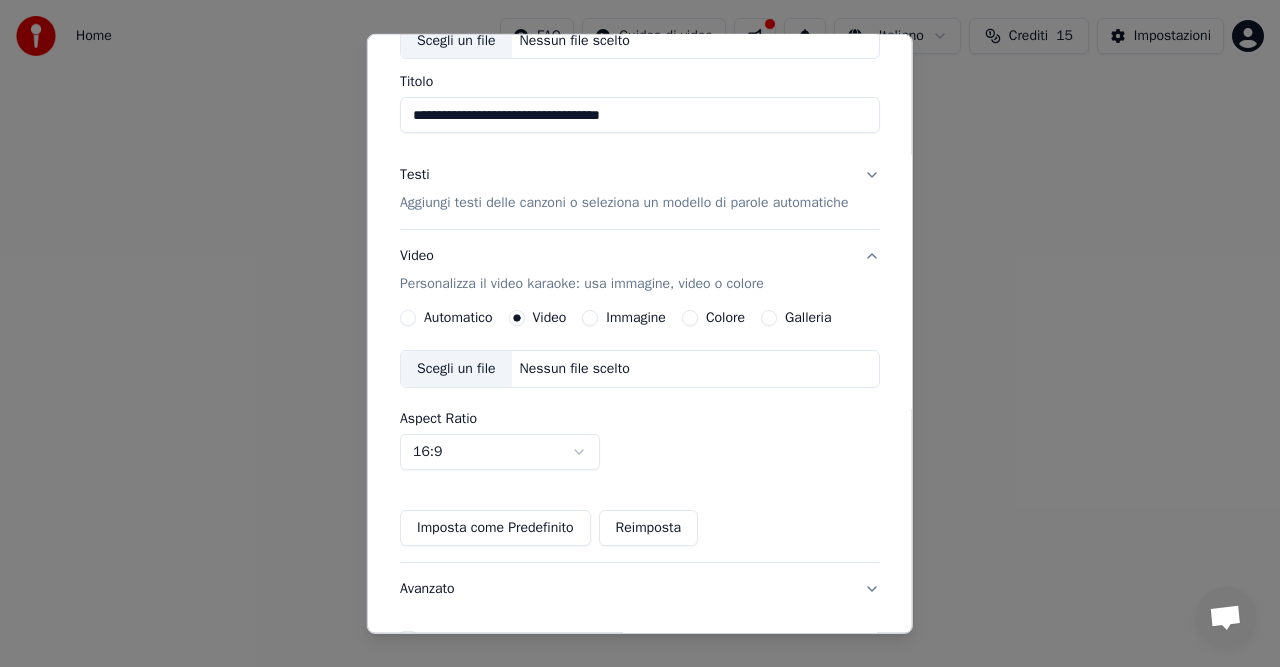 click on "Scegli un file" at bounding box center [456, 369] 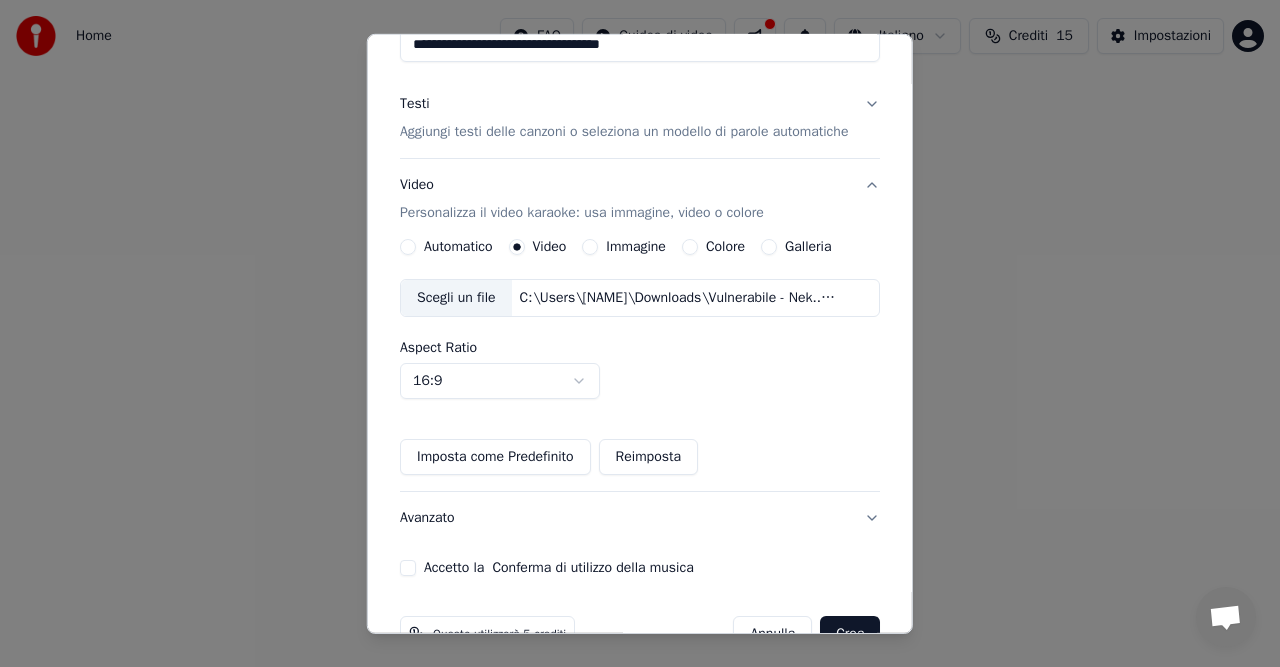 scroll, scrollTop: 235, scrollLeft: 0, axis: vertical 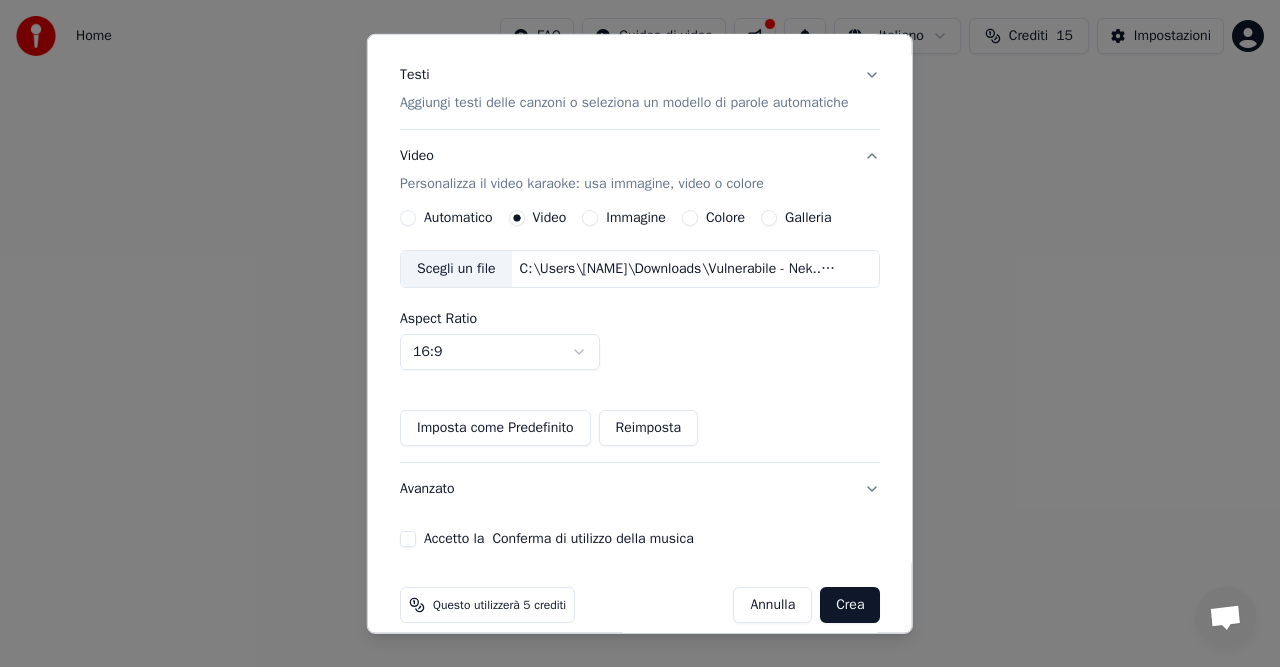 click on "Accetto la   Conferma di utilizzo della musica" at bounding box center [408, 539] 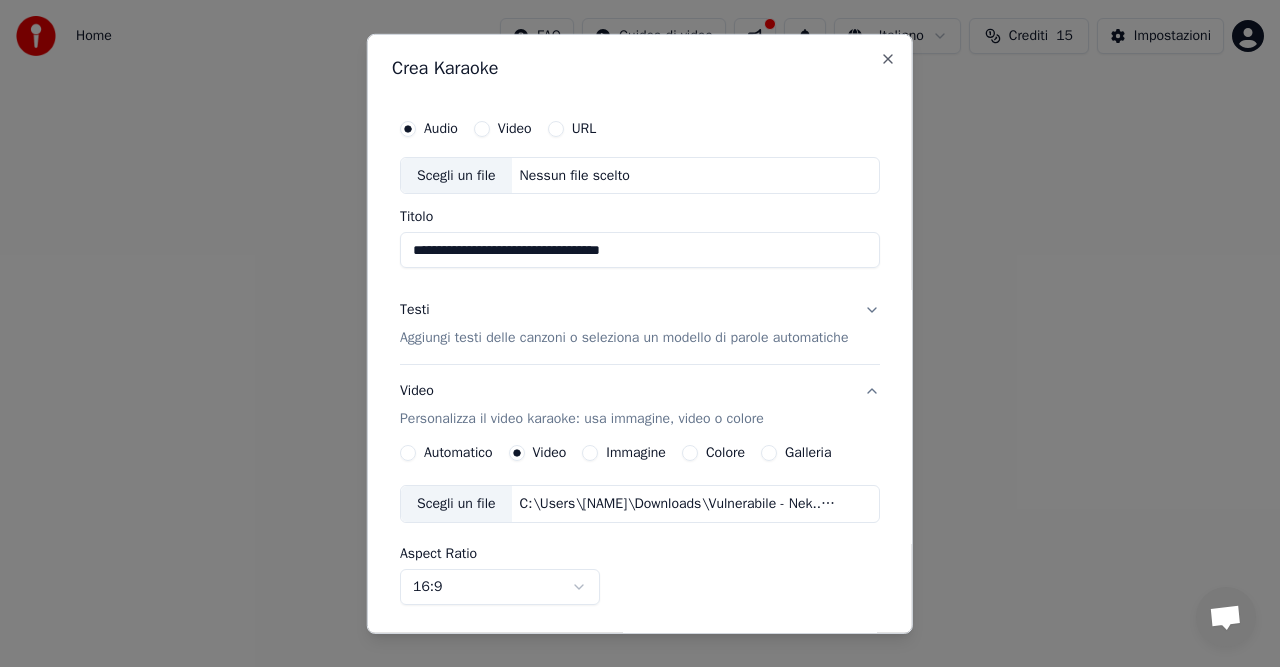 scroll, scrollTop: 254, scrollLeft: 0, axis: vertical 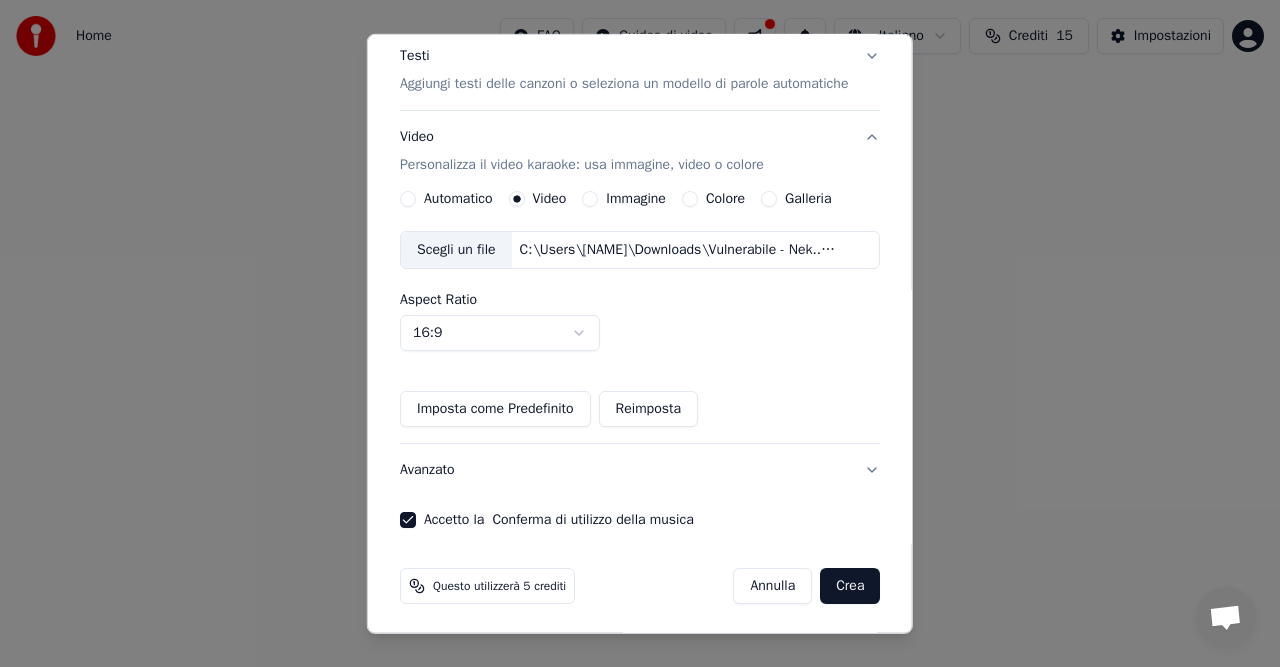 click on "Crea" at bounding box center [850, 586] 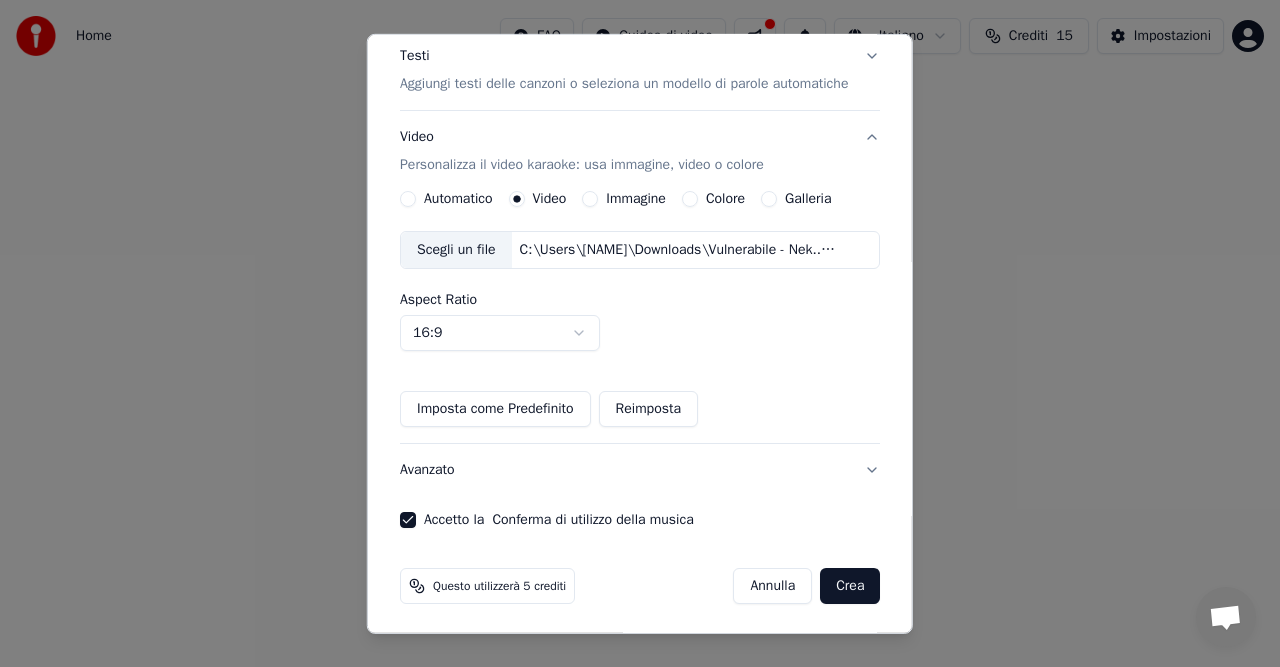 click on "Crea" at bounding box center (850, 586) 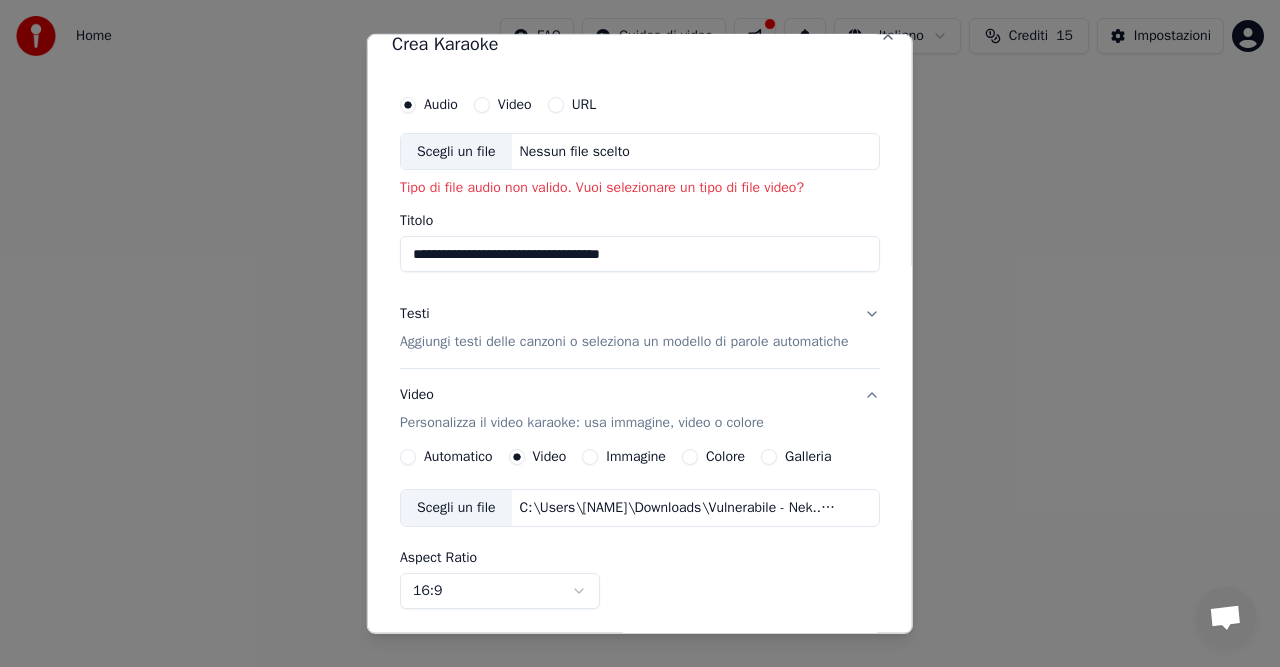 scroll, scrollTop: 0, scrollLeft: 0, axis: both 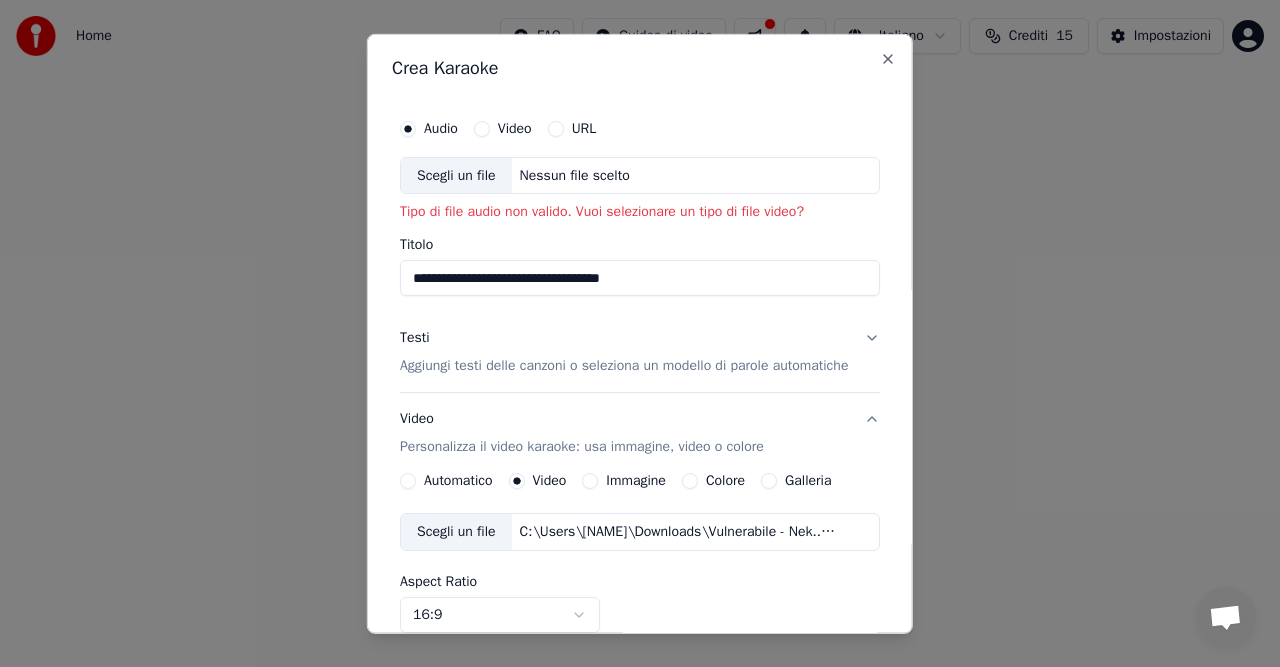 click on "Automatico" at bounding box center [458, 481] 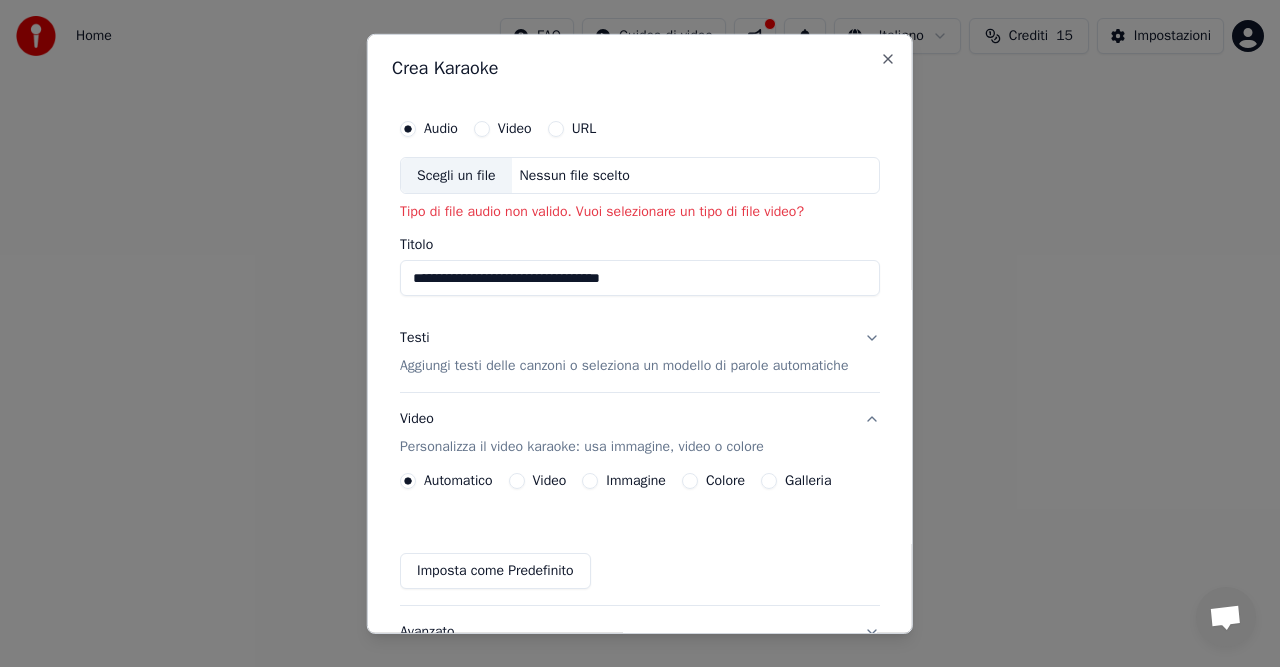 click on "URL" at bounding box center [583, 128] 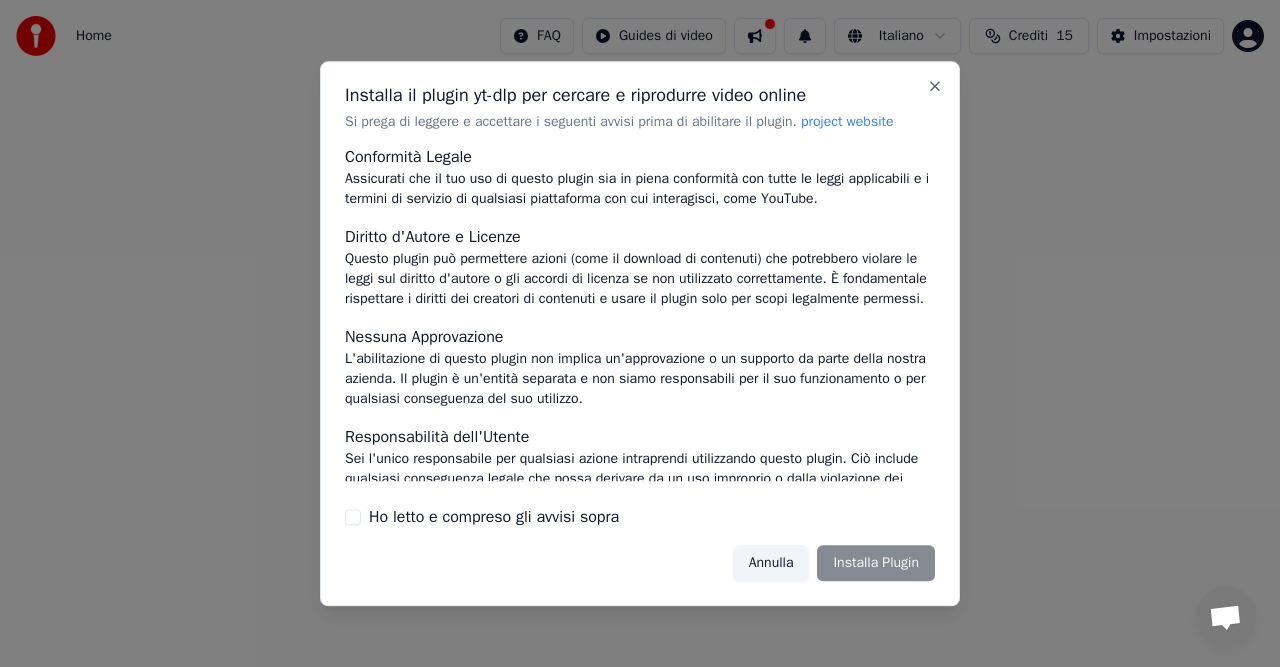 scroll, scrollTop: 0, scrollLeft: 0, axis: both 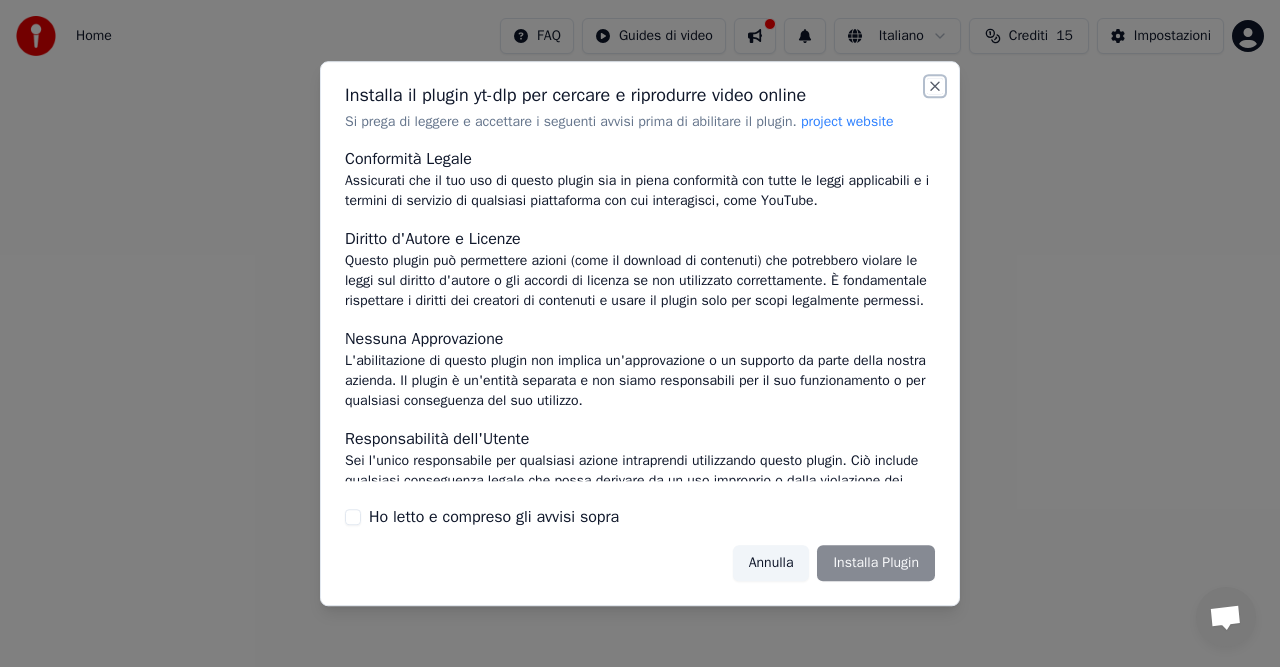 click on "Close" at bounding box center (935, 86) 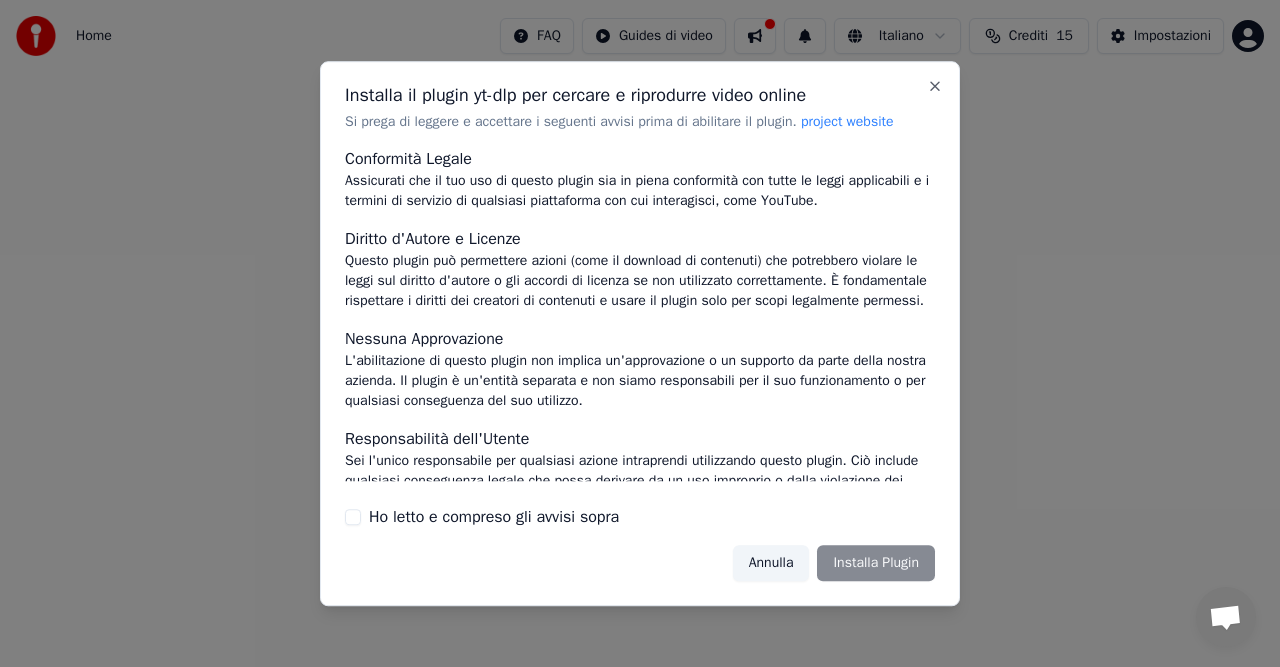 click on "Annulla" at bounding box center (771, 563) 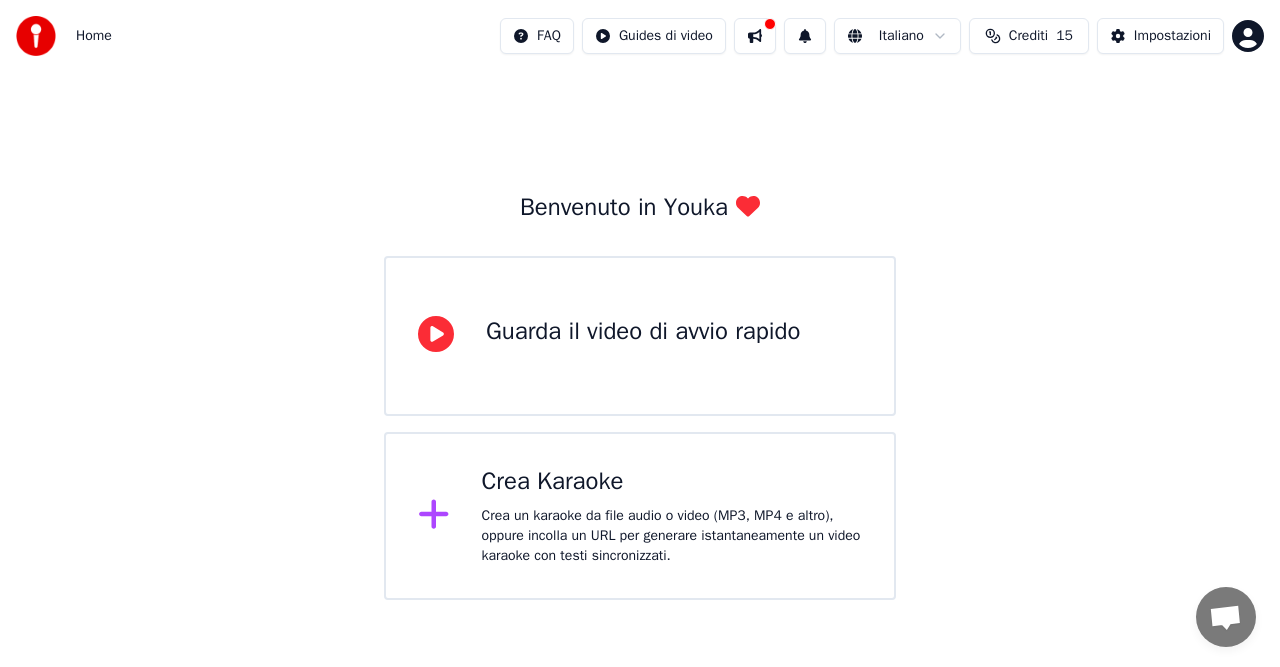 click on "Crea un karaoke da file audio o video (MP3, MP4 e altro), oppure incolla un URL per generare istantaneamente un video karaoke con testi sincronizzati." at bounding box center (672, 536) 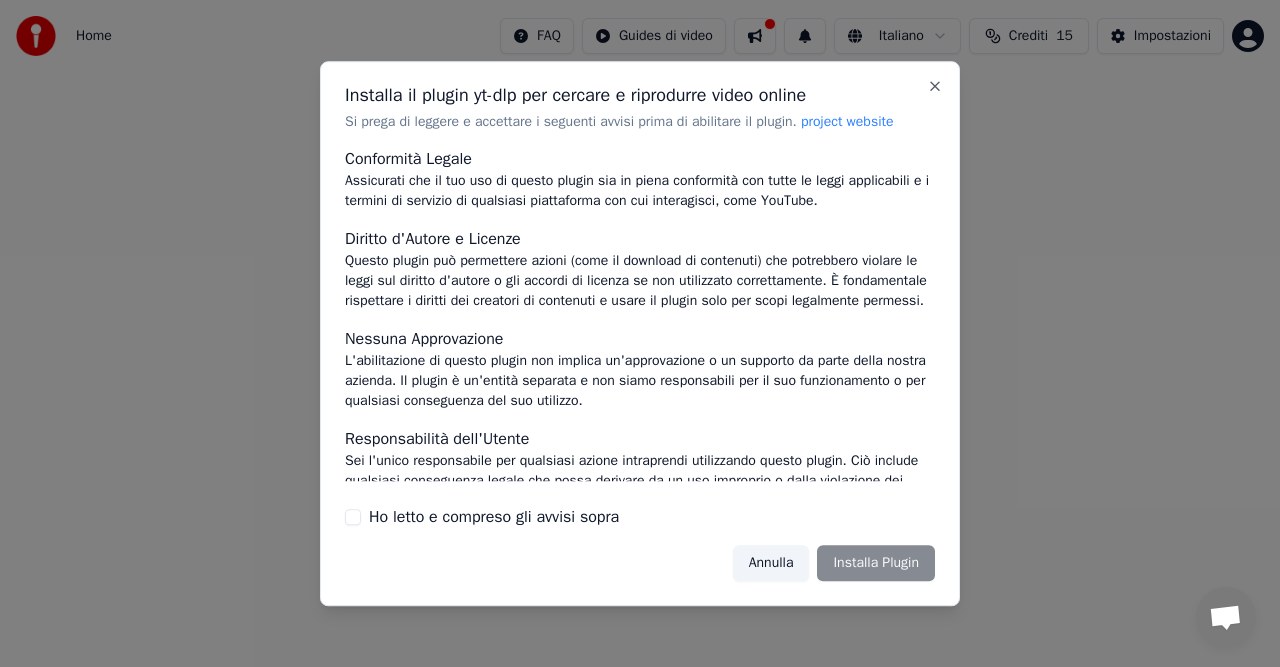 click on "Ho letto e compreso gli avvisi sopra" at bounding box center (494, 517) 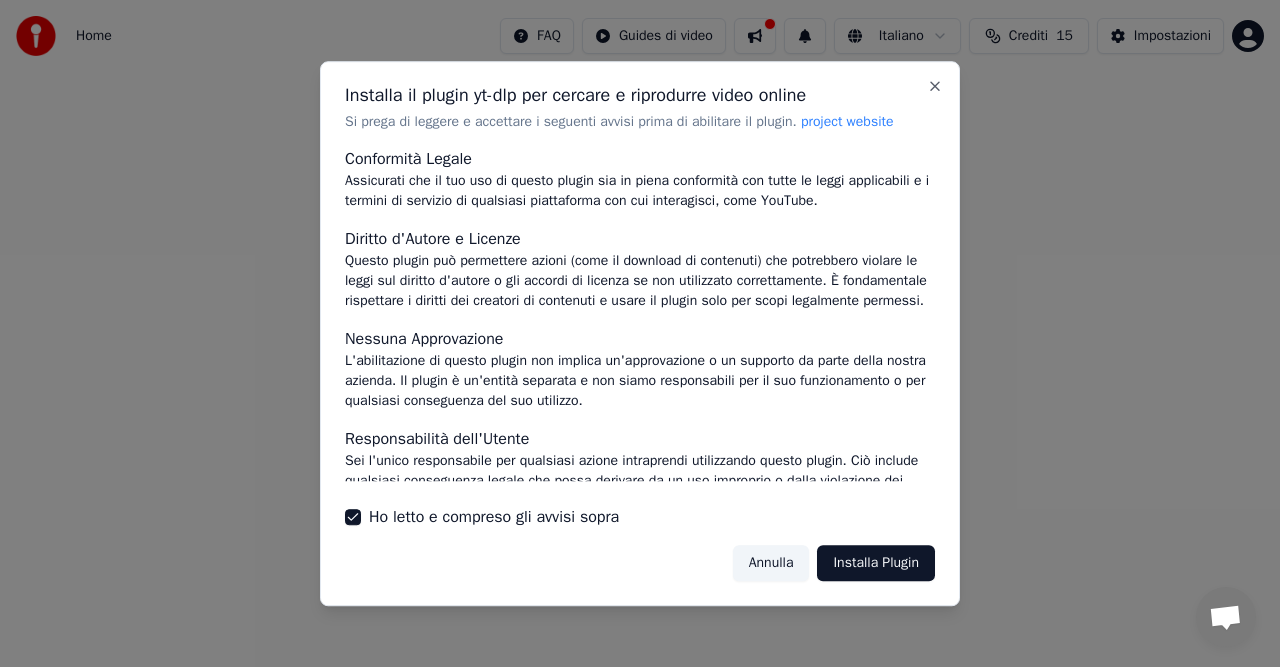 click on "Installa Plugin" at bounding box center [876, 563] 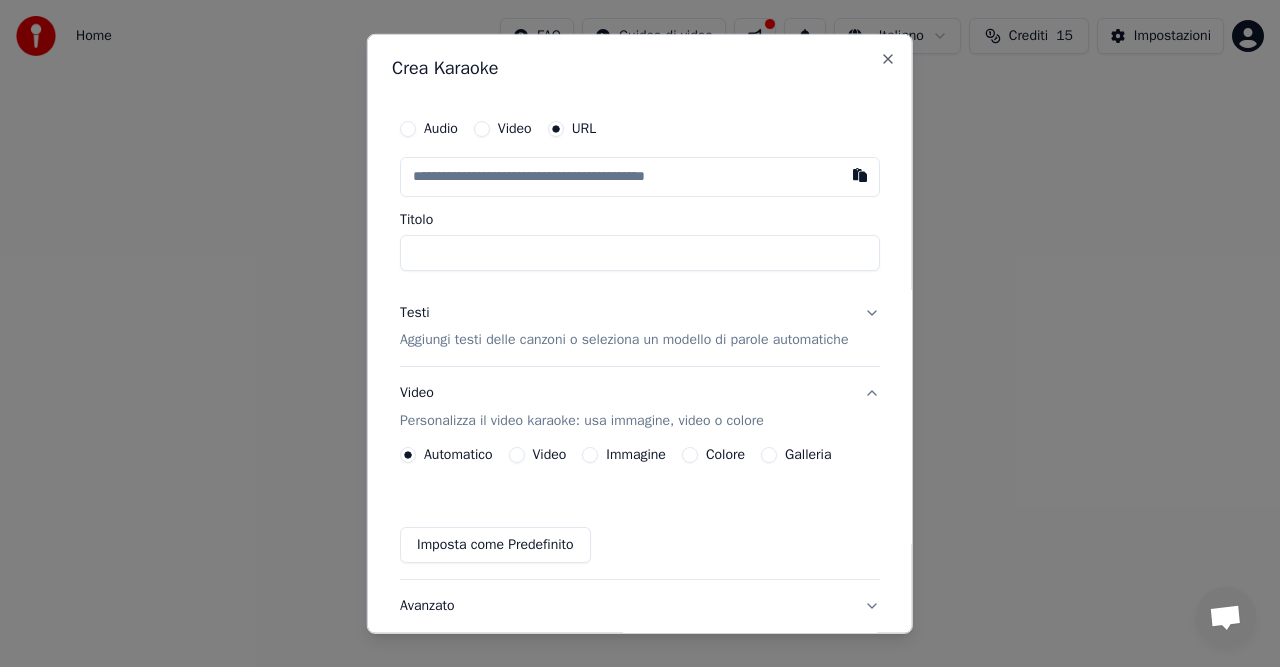 paste on "**********" 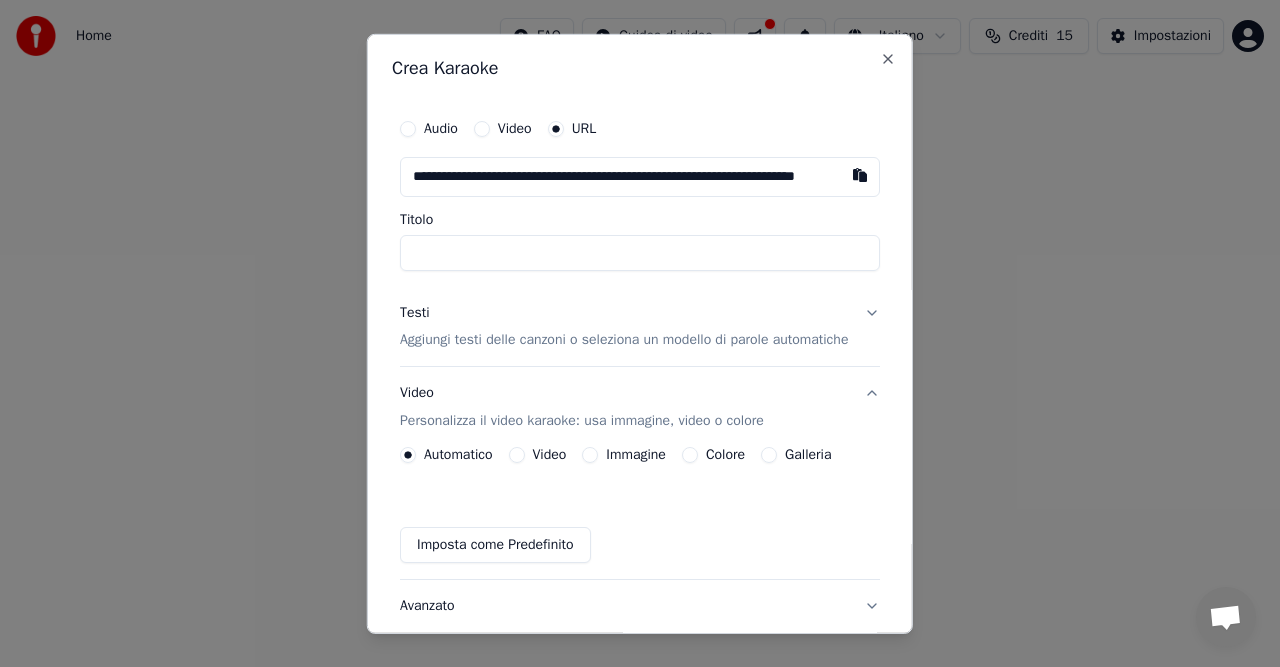 scroll, scrollTop: 0, scrollLeft: 79, axis: horizontal 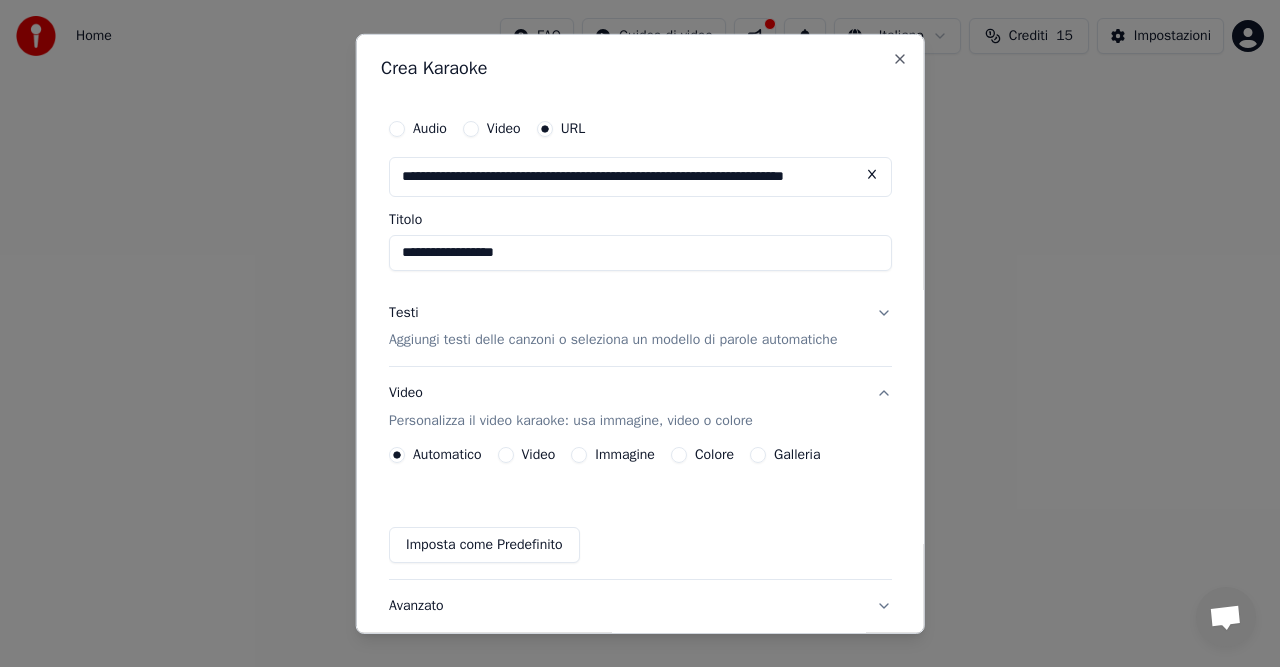 type on "**********" 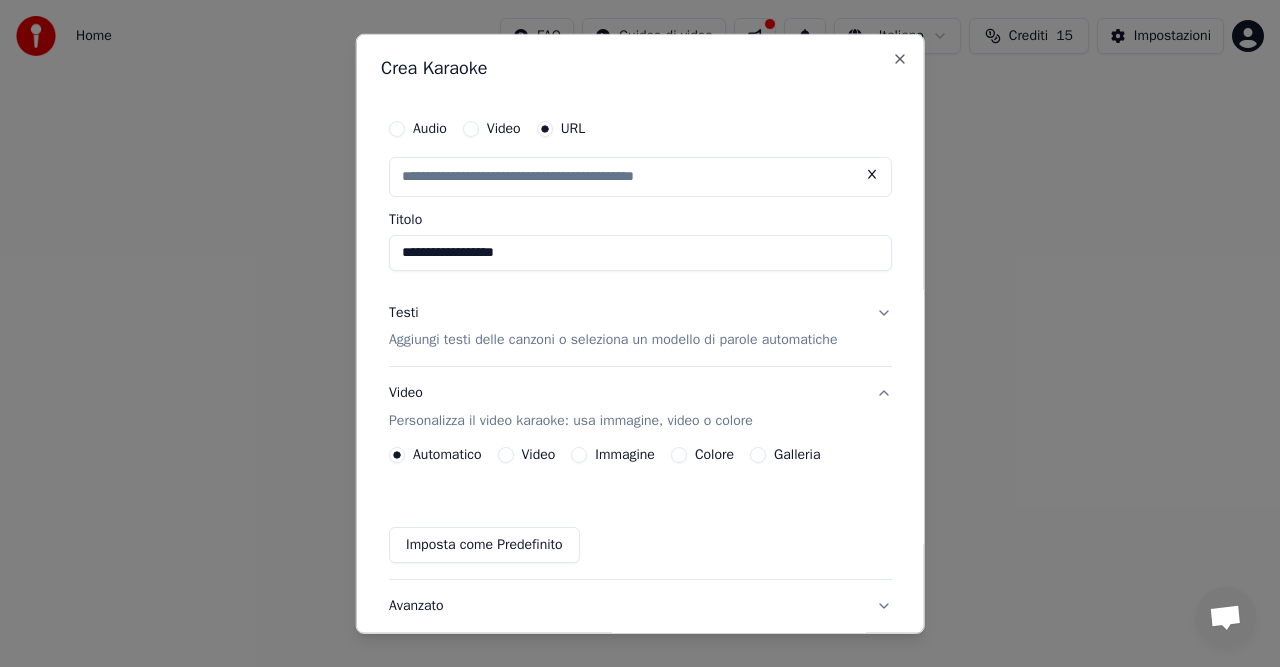 scroll, scrollTop: 0, scrollLeft: 0, axis: both 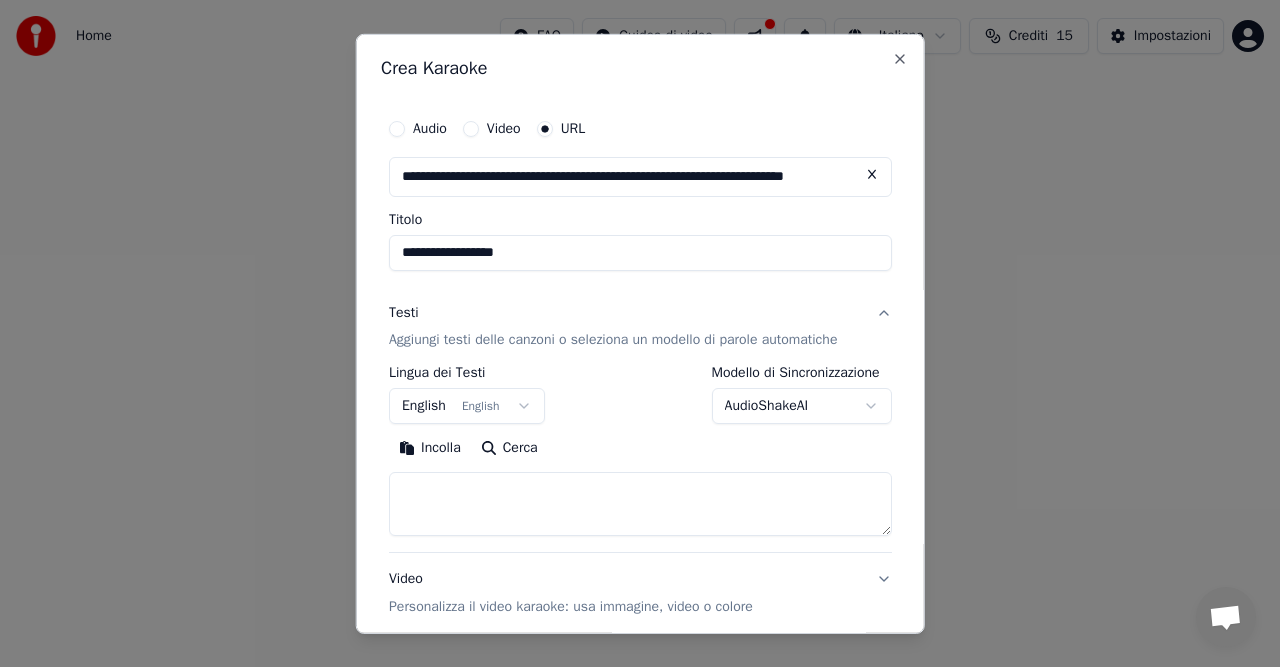 click on "Testi Aggiungi testi delle canzoni o seleziona un modello di parole automatiche" at bounding box center [640, 326] 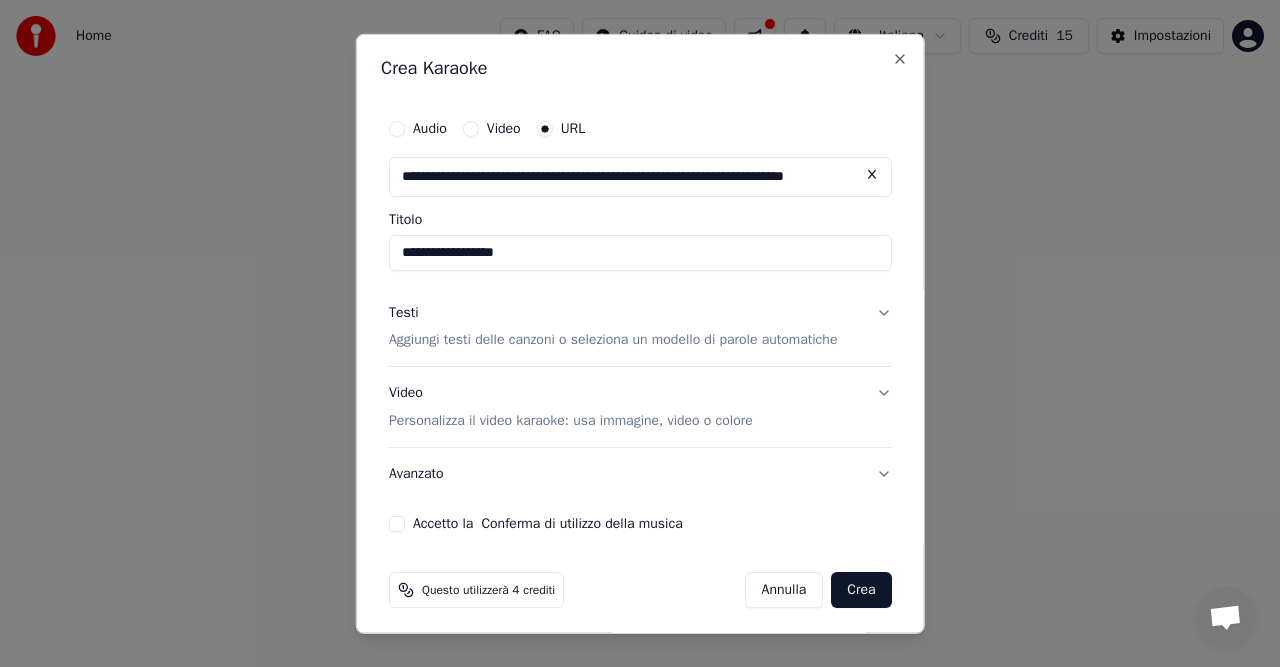click on "Testi Aggiungi testi delle canzoni o seleziona un modello di parole automatiche" at bounding box center [640, 326] 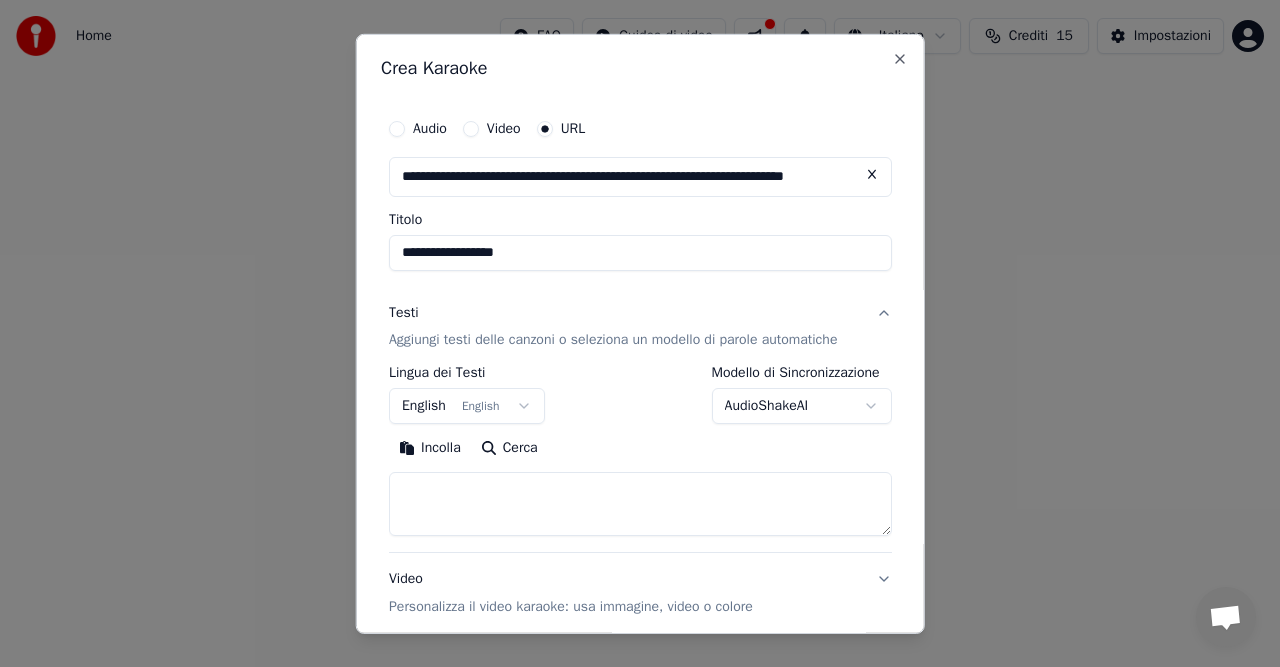 click on "English English" at bounding box center [467, 406] 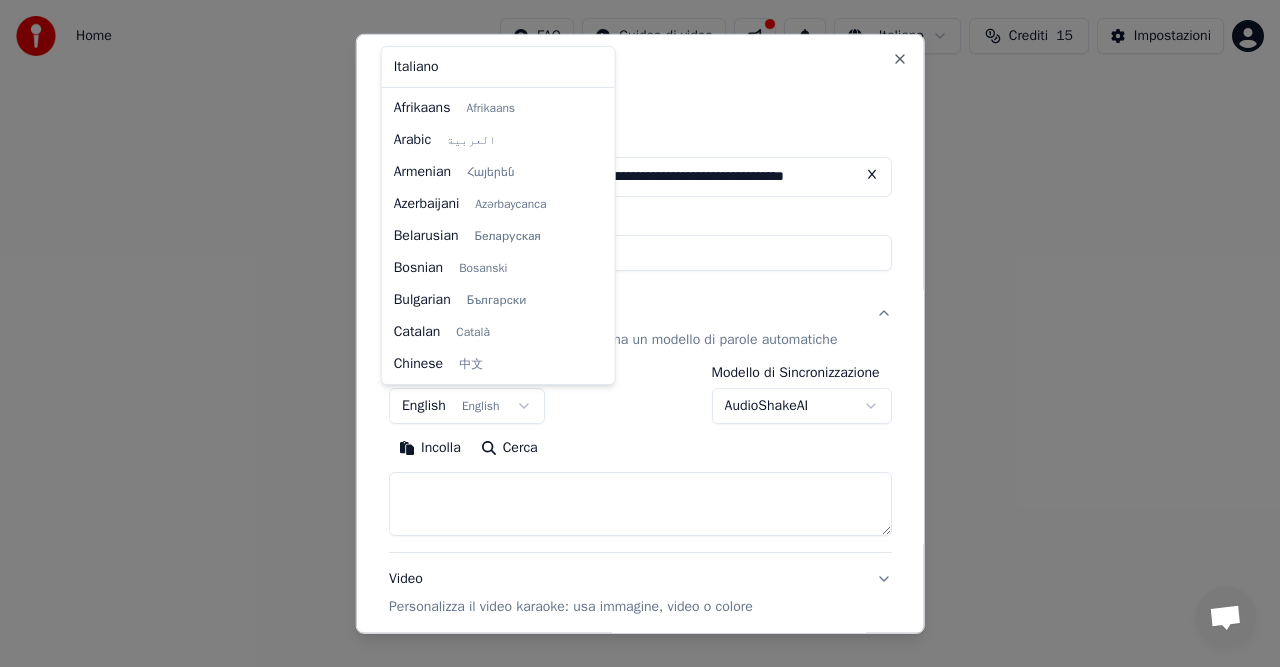 scroll, scrollTop: 160, scrollLeft: 0, axis: vertical 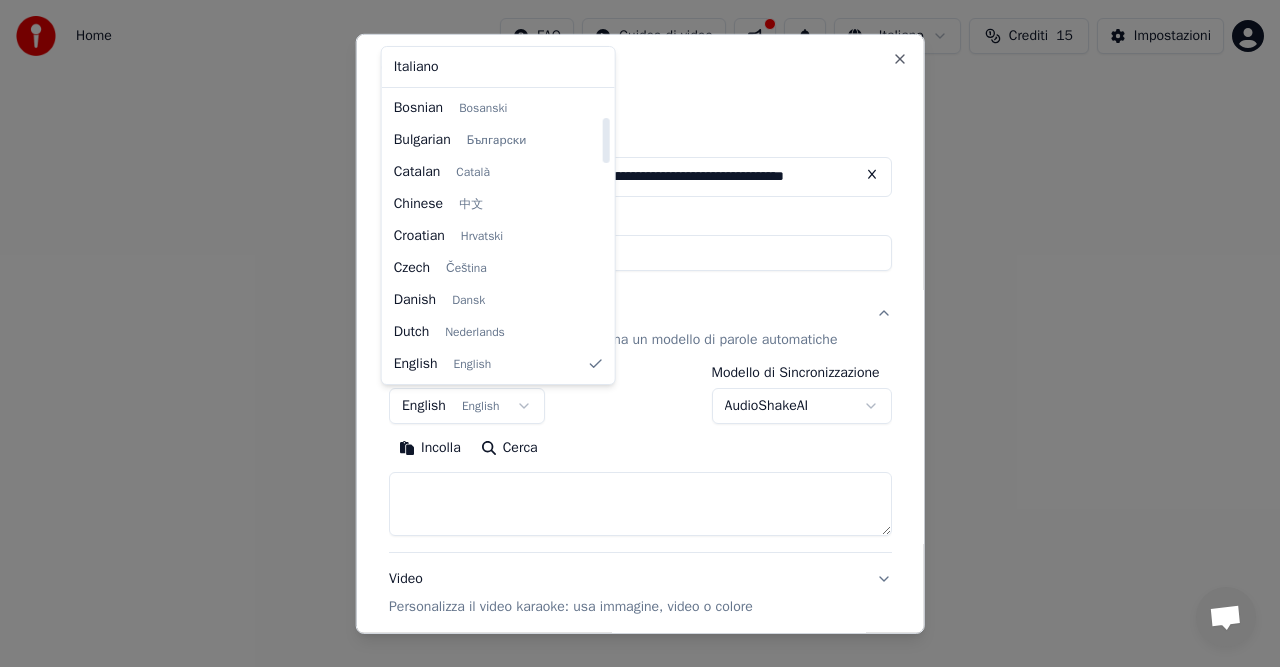 select on "**" 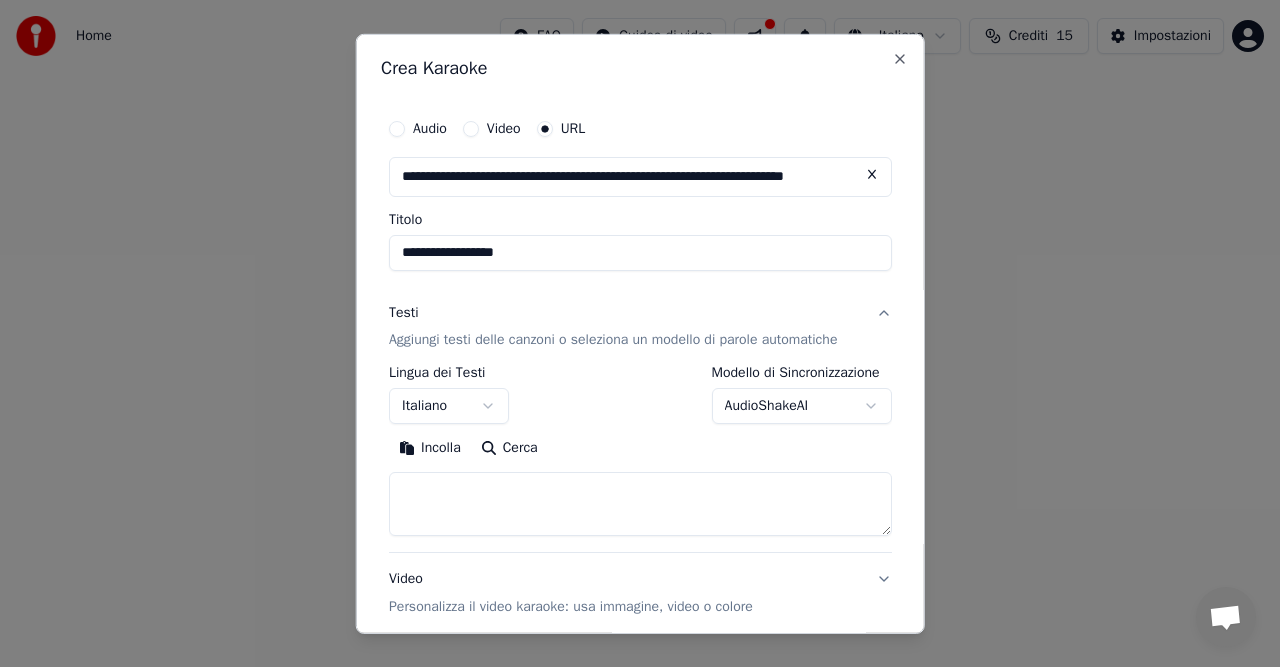 click at bounding box center (640, 504) 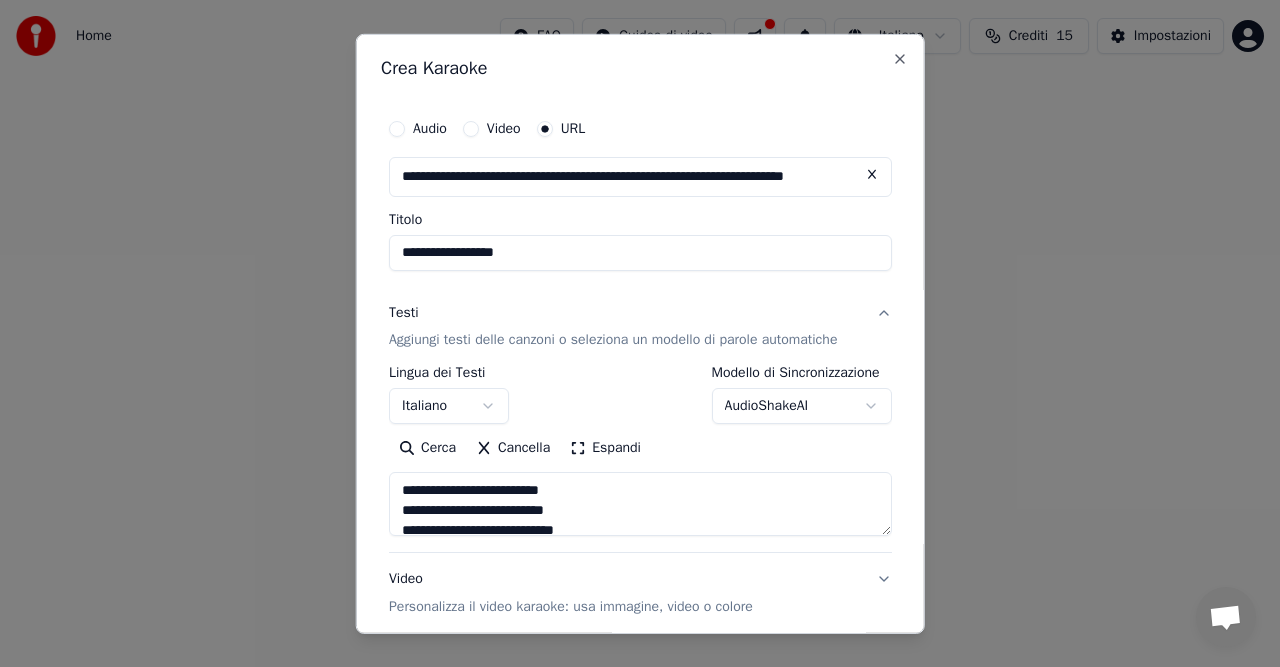 scroll, scrollTop: 604, scrollLeft: 0, axis: vertical 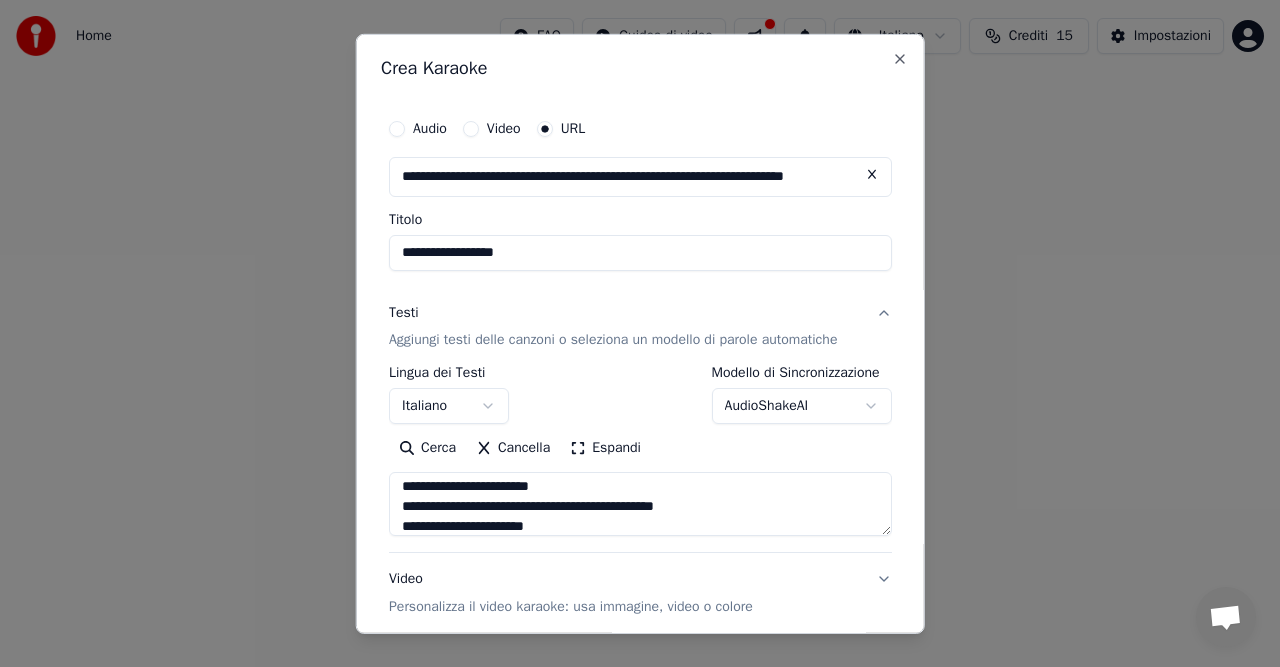type on "**********" 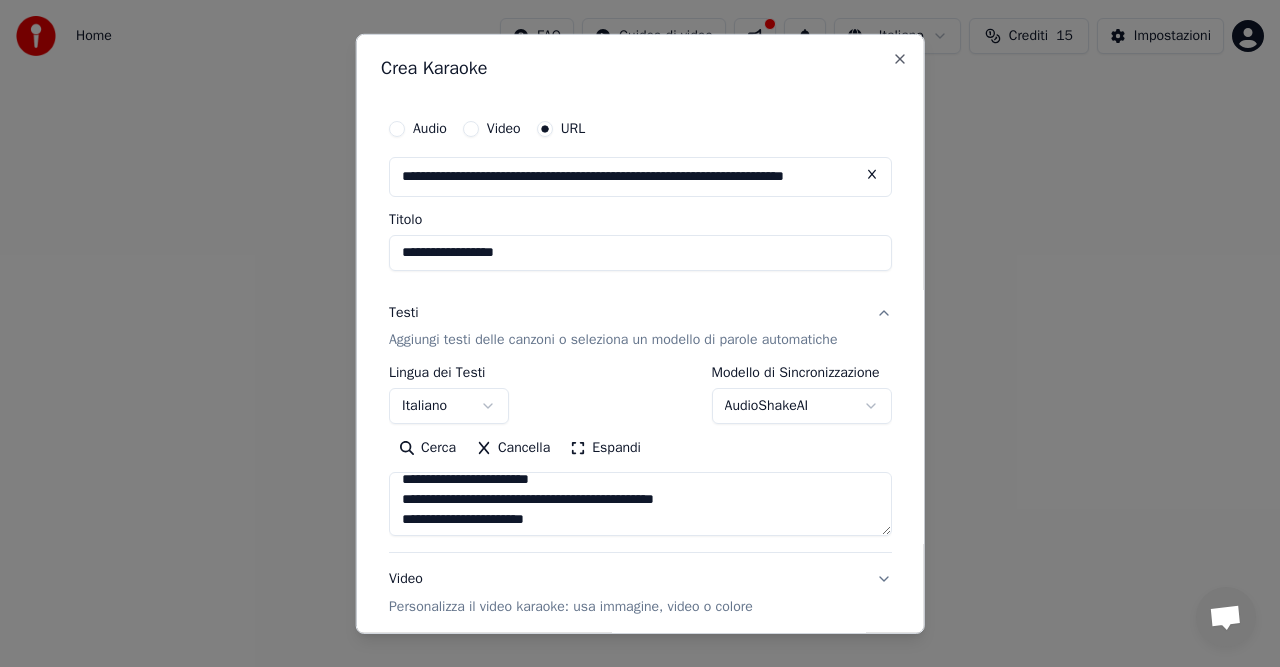 scroll, scrollTop: 612, scrollLeft: 0, axis: vertical 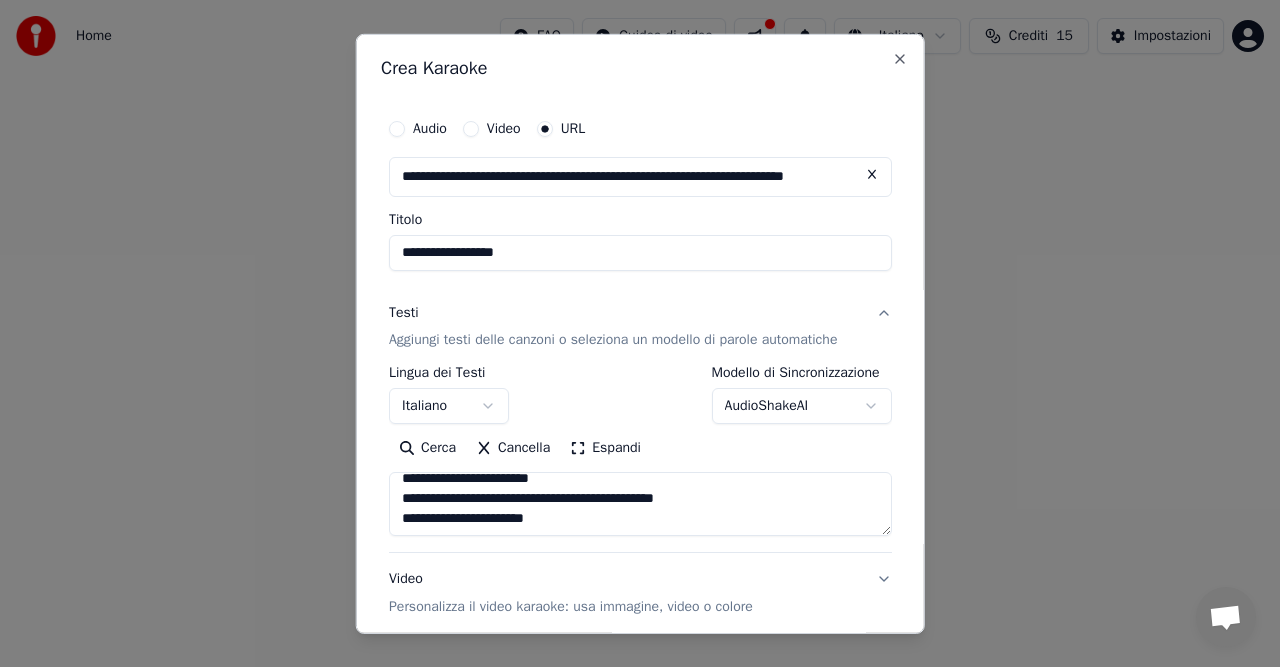click on "Video Personalizza il video karaoke: usa immagine, video o colore" at bounding box center [640, 593] 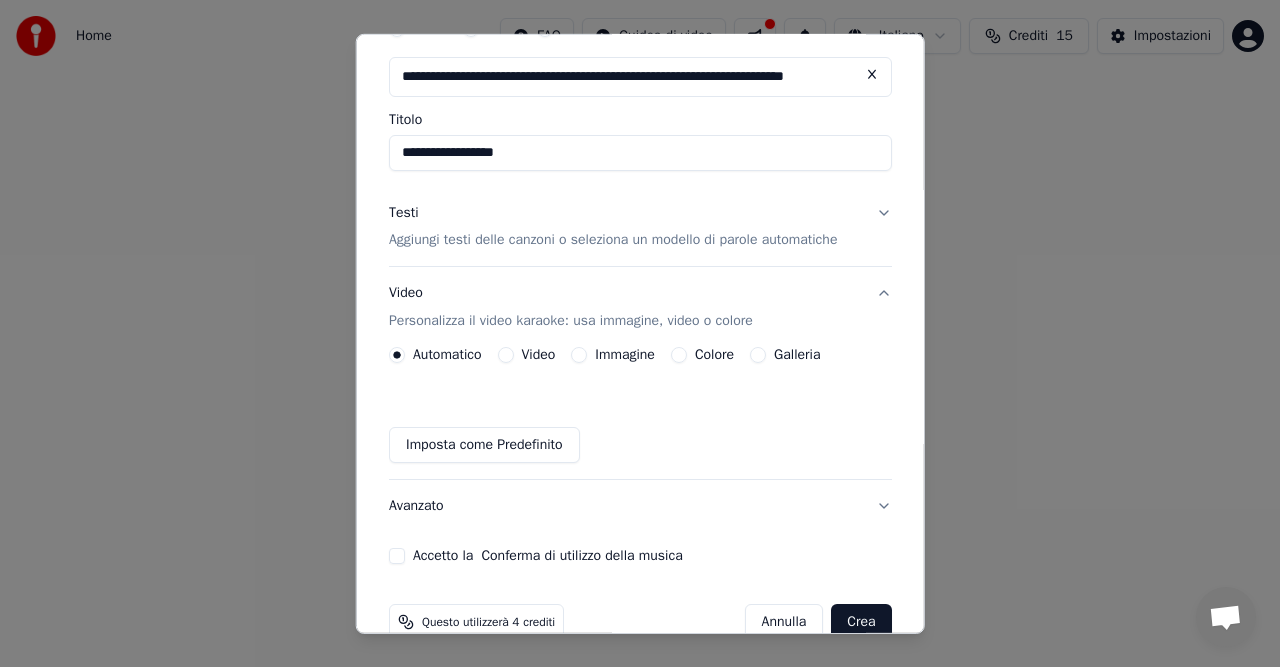 scroll, scrollTop: 138, scrollLeft: 0, axis: vertical 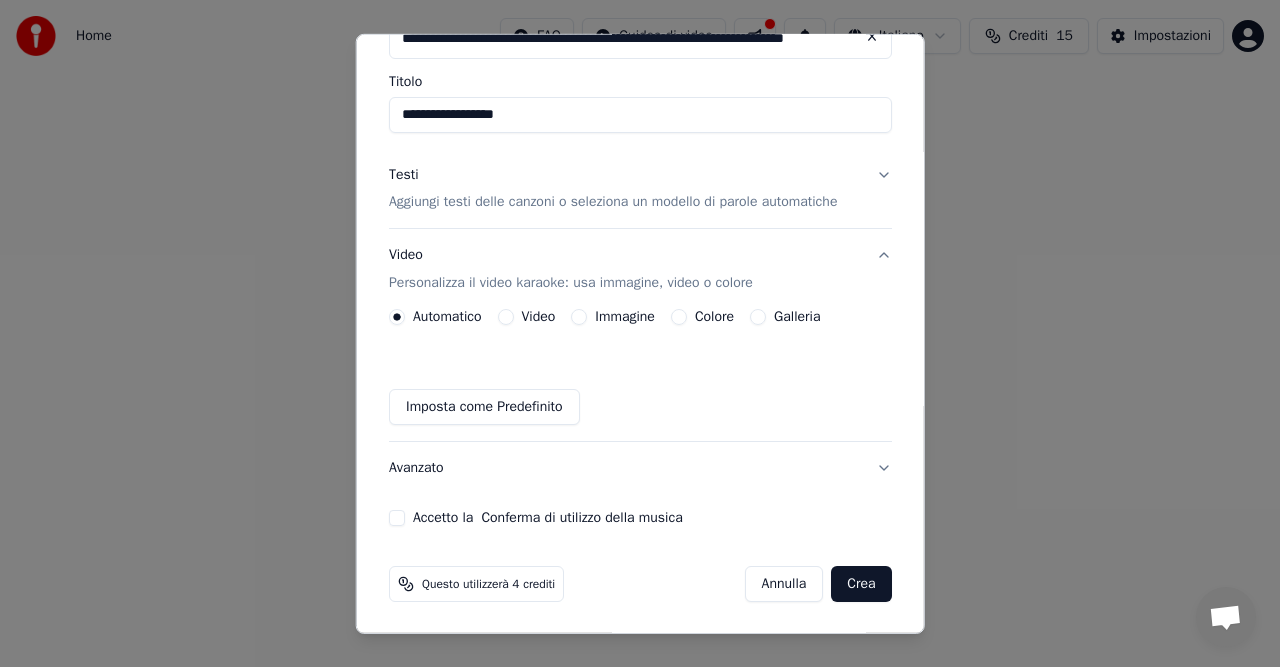 click on "Avanzato" at bounding box center [640, 468] 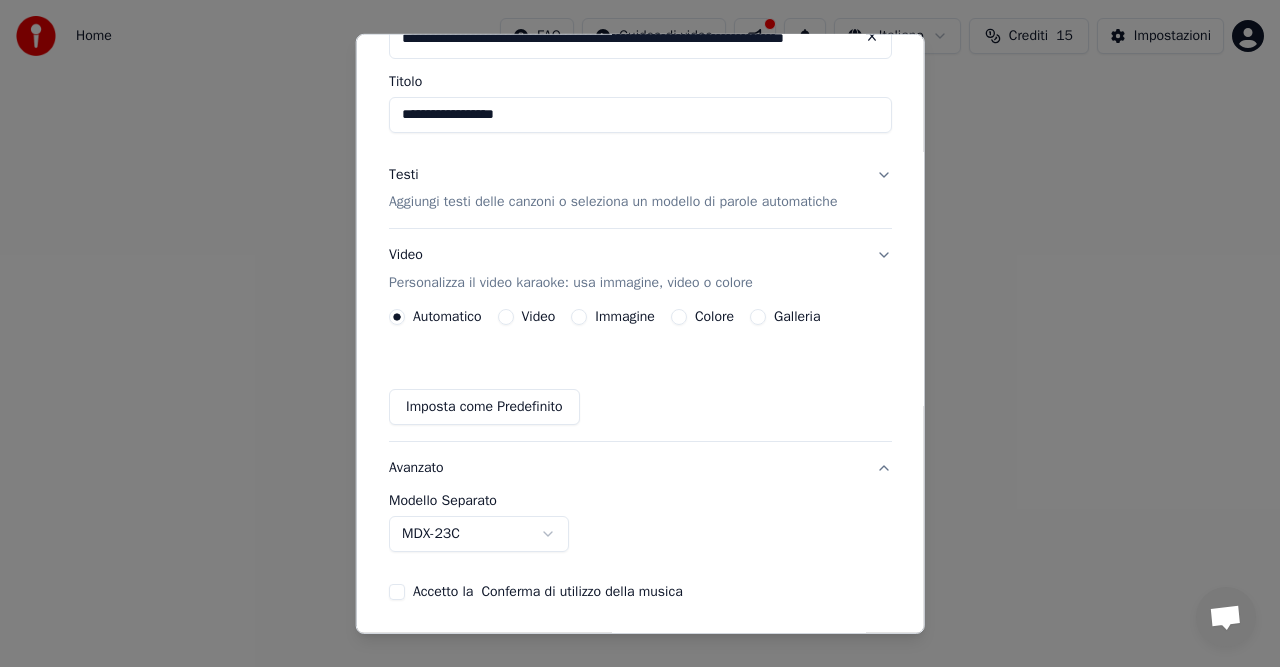 scroll, scrollTop: 80, scrollLeft: 0, axis: vertical 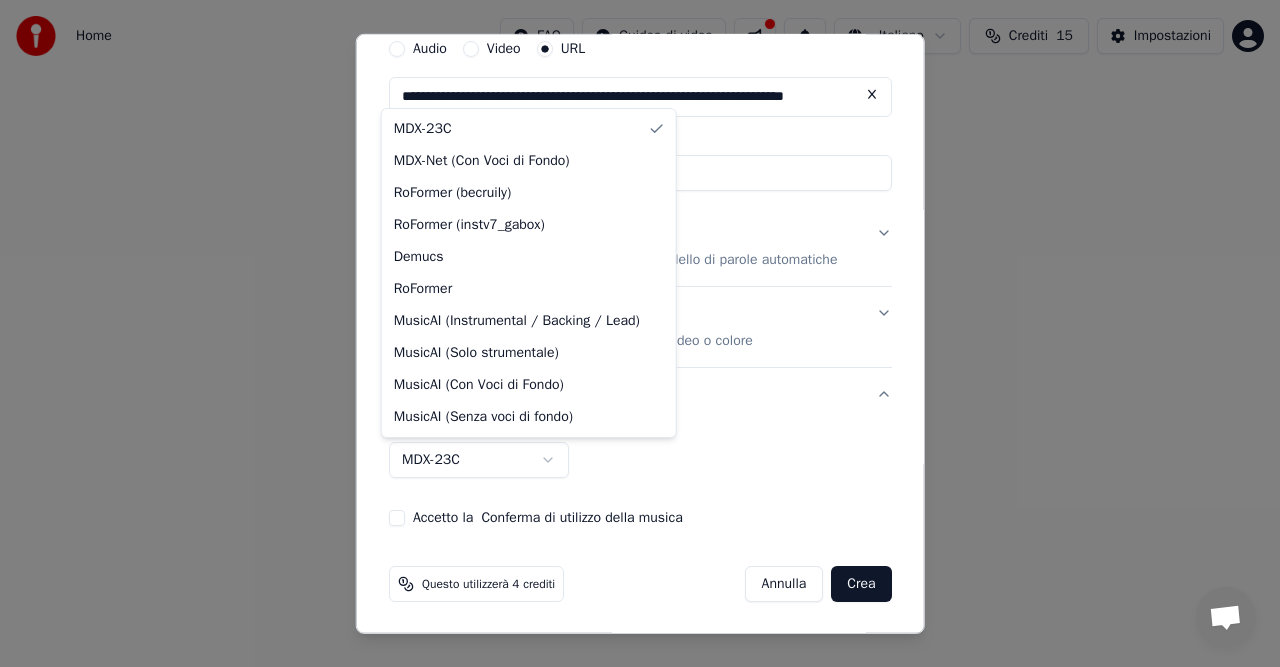 click on "**********" at bounding box center (640, 300) 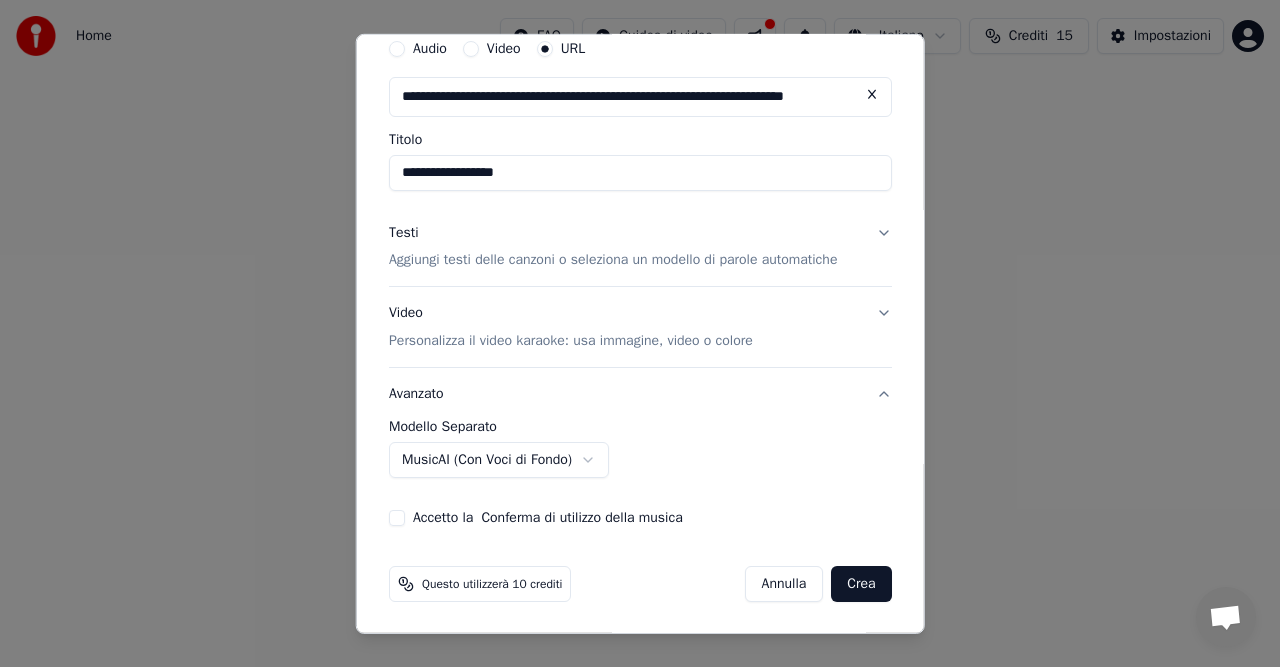 click on "Crea" at bounding box center (861, 584) 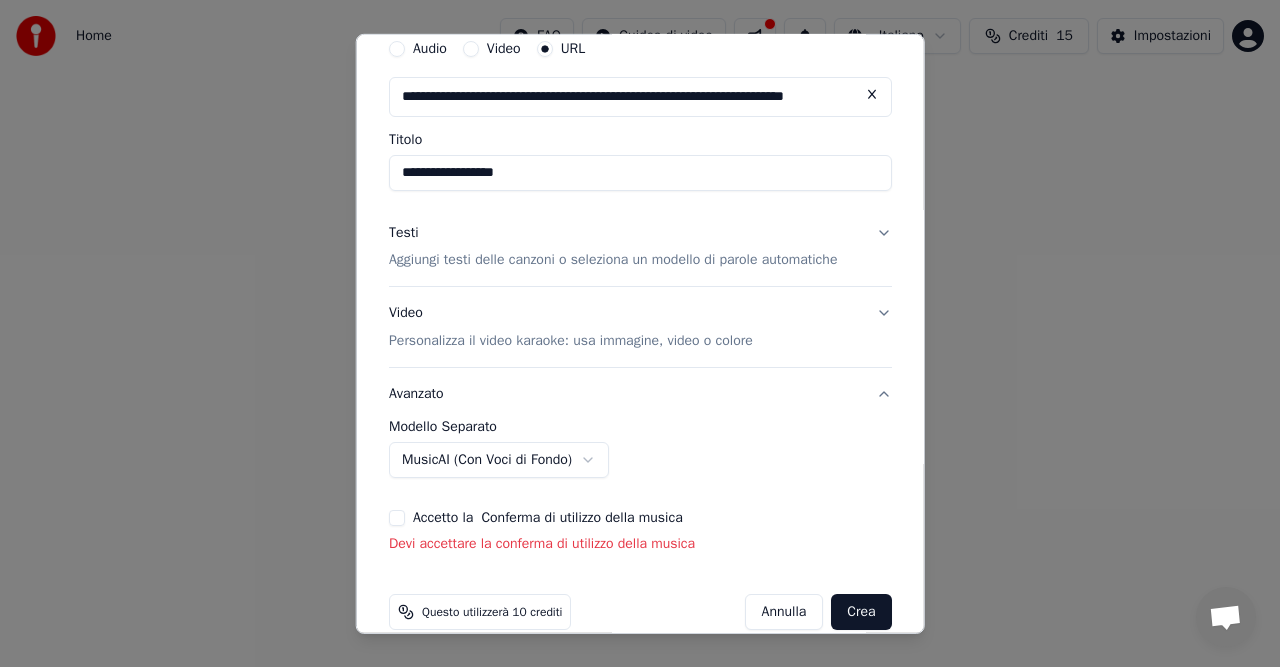 click on "Accetto la   Conferma di utilizzo della musica" at bounding box center (397, 518) 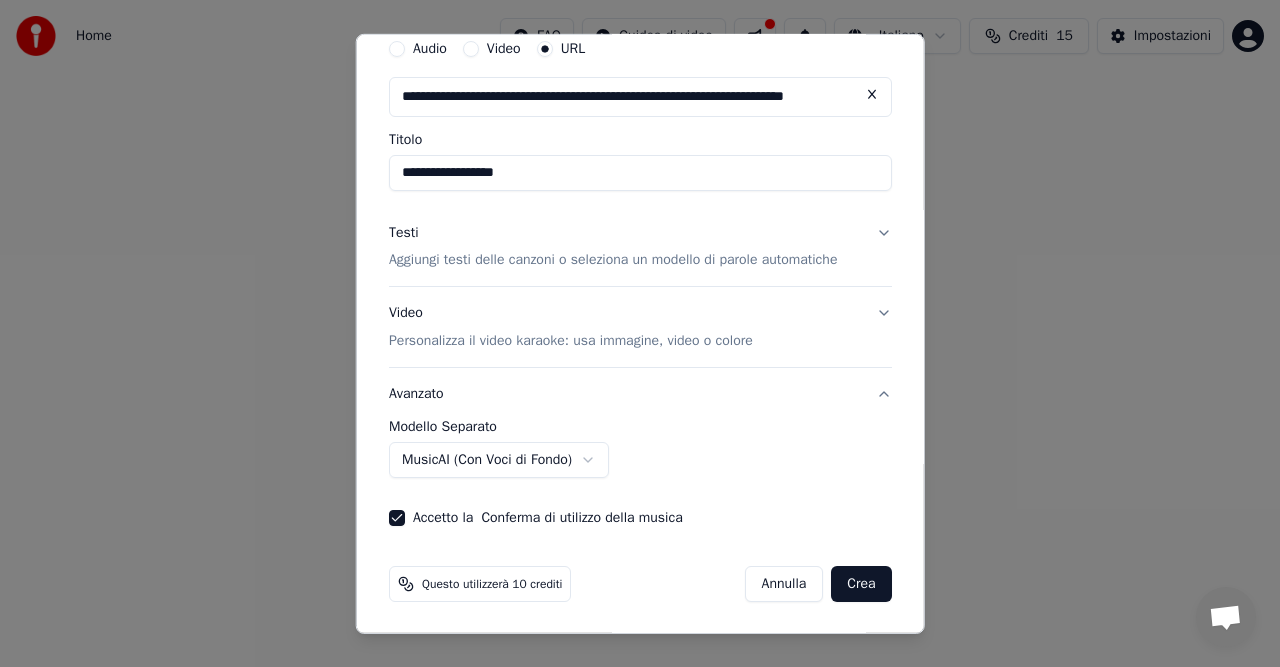 click on "Crea" at bounding box center [861, 584] 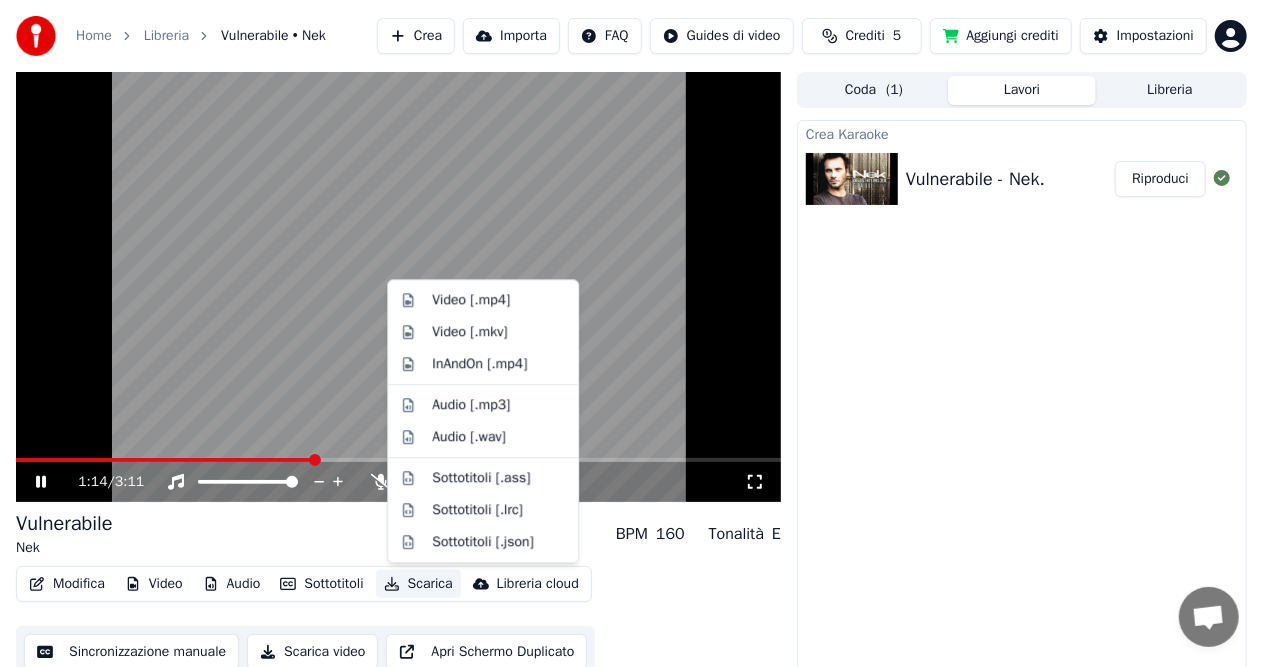 click on "Scarica" at bounding box center (418, 584) 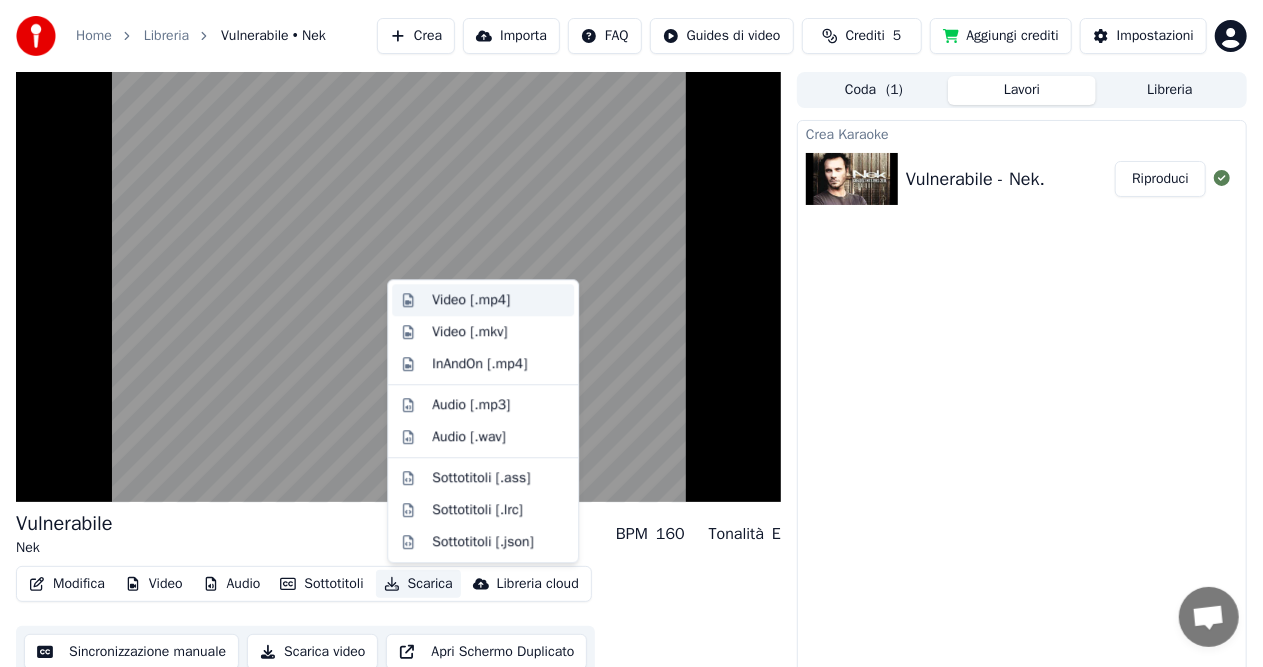 click on "Video [.mp4]" at bounding box center (471, 300) 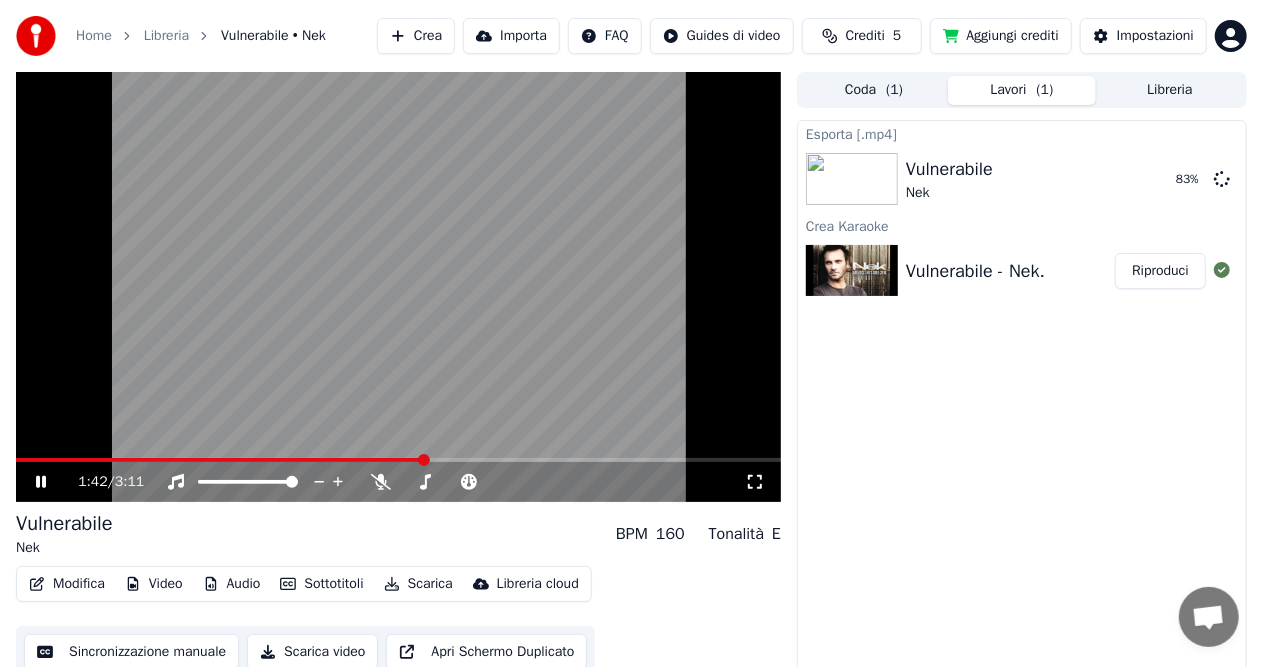click at bounding box center (398, 287) 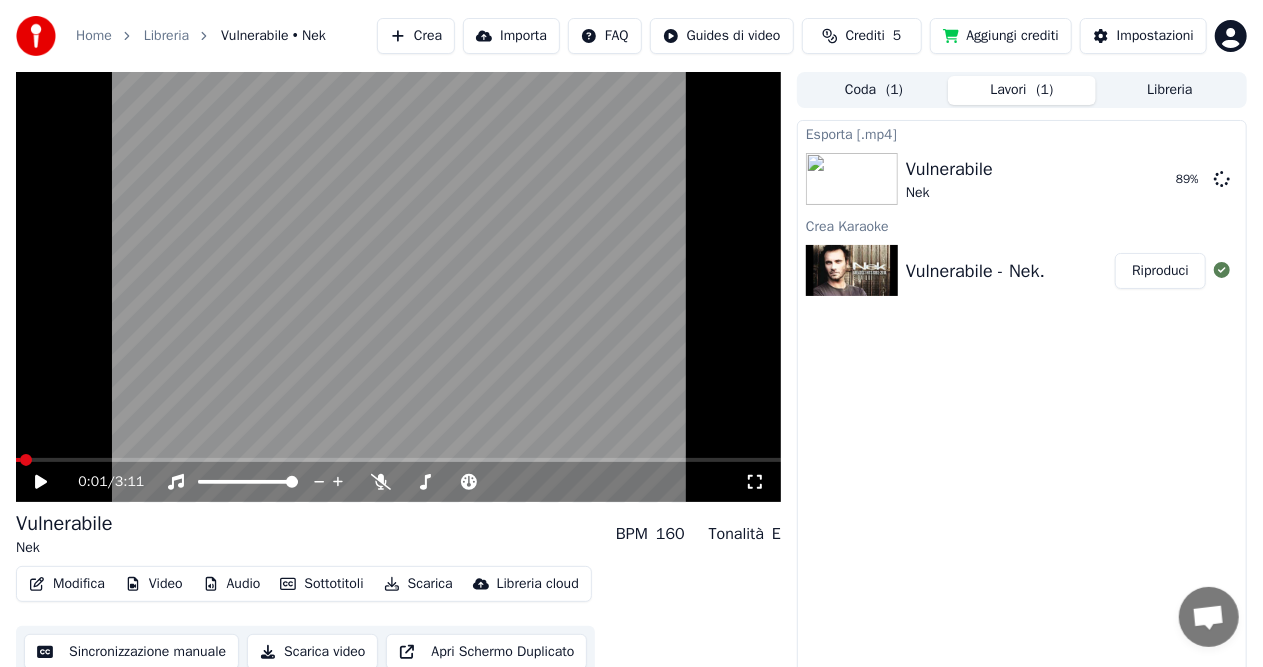 click at bounding box center (18, 460) 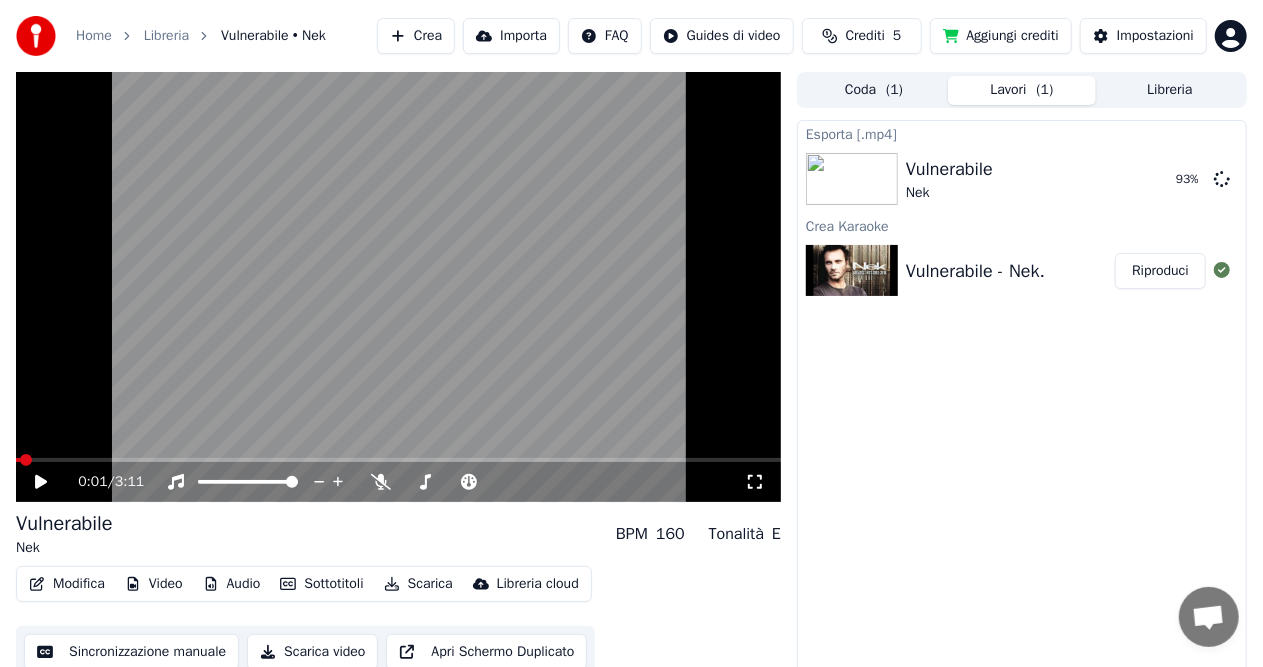 click 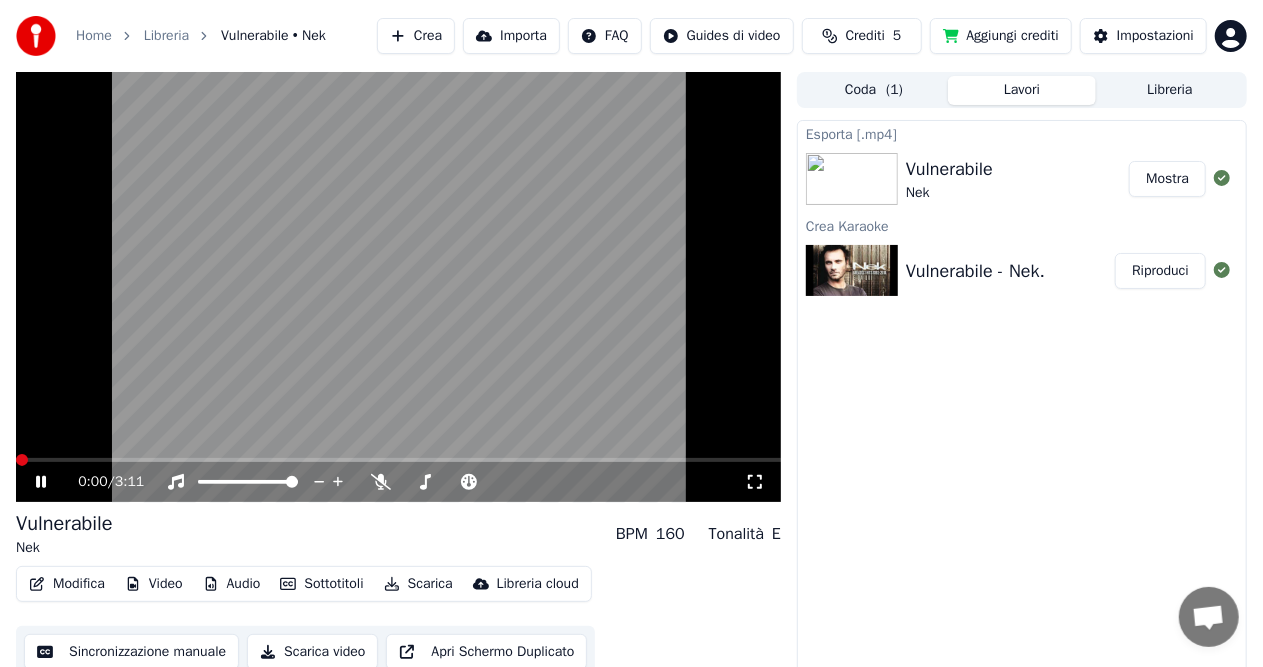 click at bounding box center (22, 460) 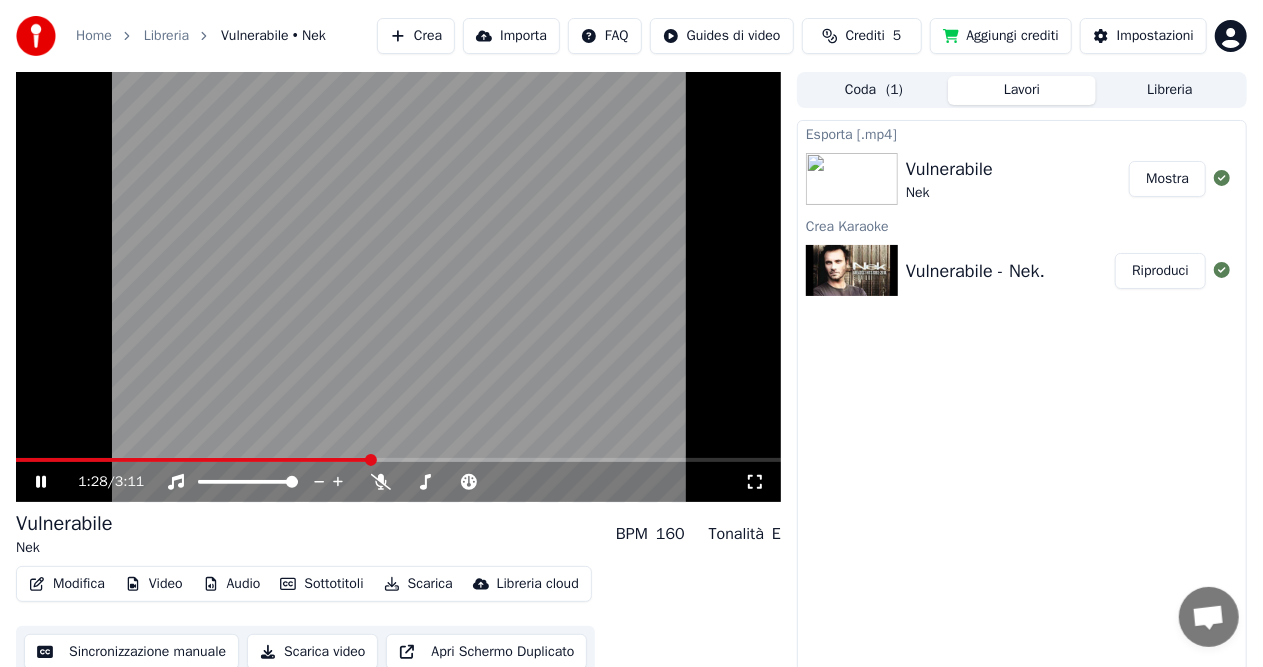 click at bounding box center (398, 287) 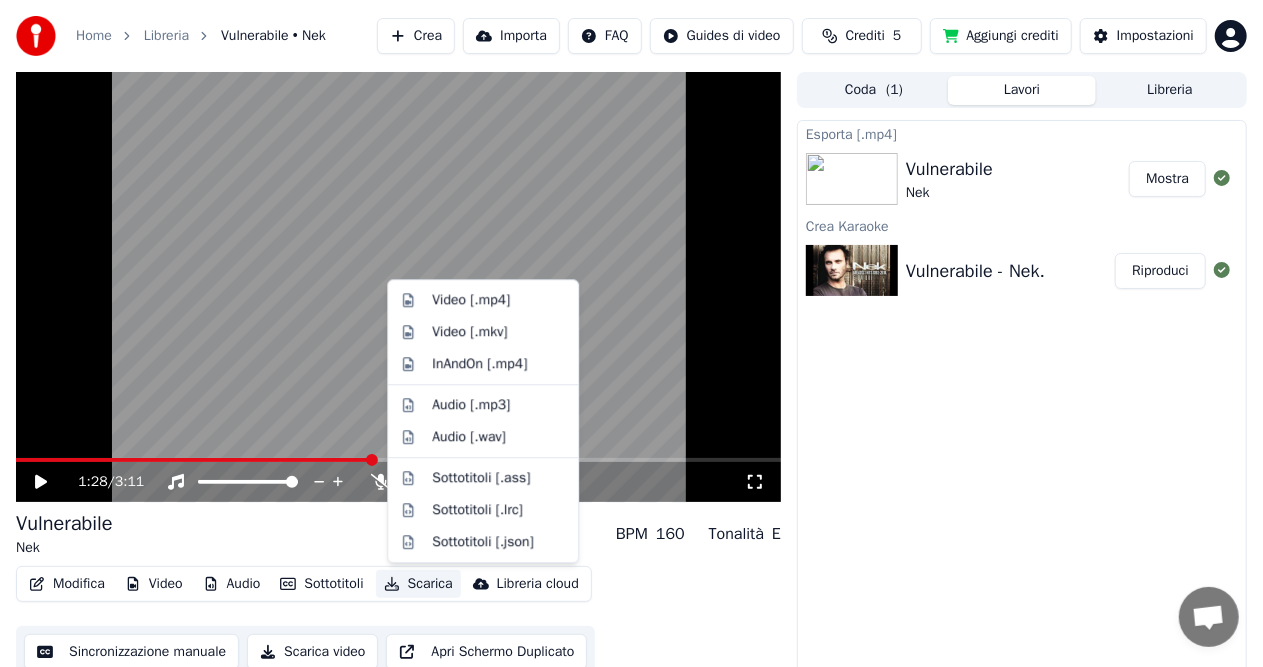 click on "Scarica" at bounding box center [418, 584] 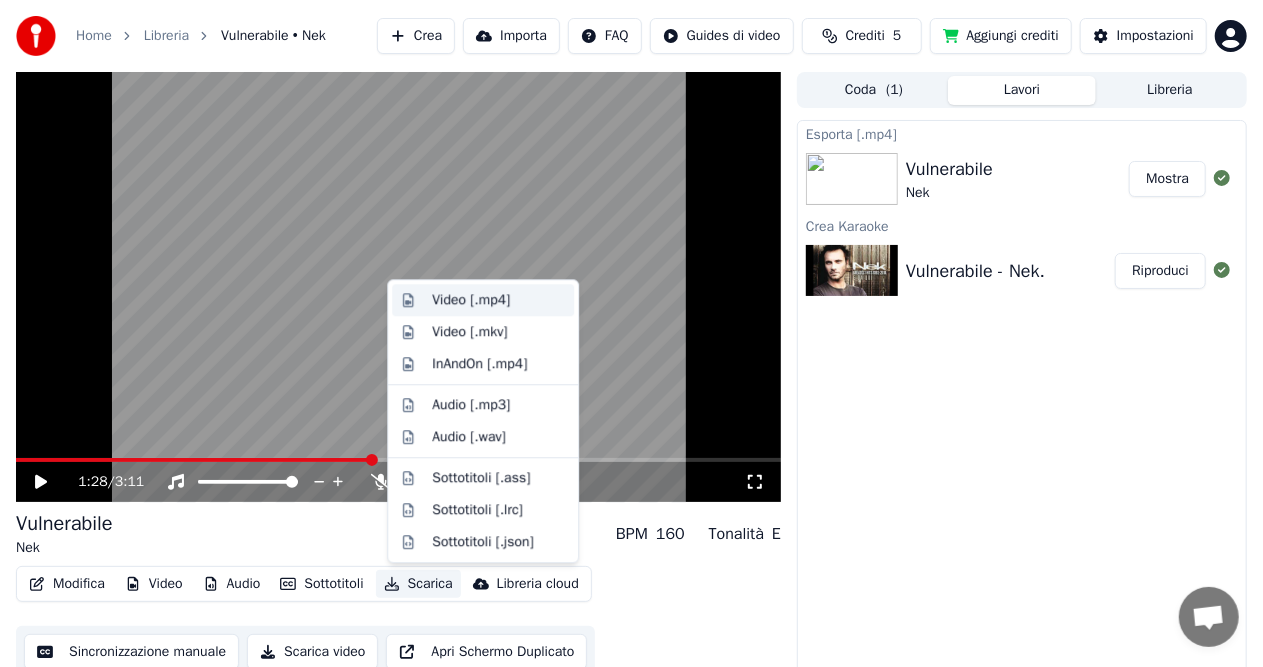 click on "Video [.mp4]" at bounding box center (471, 300) 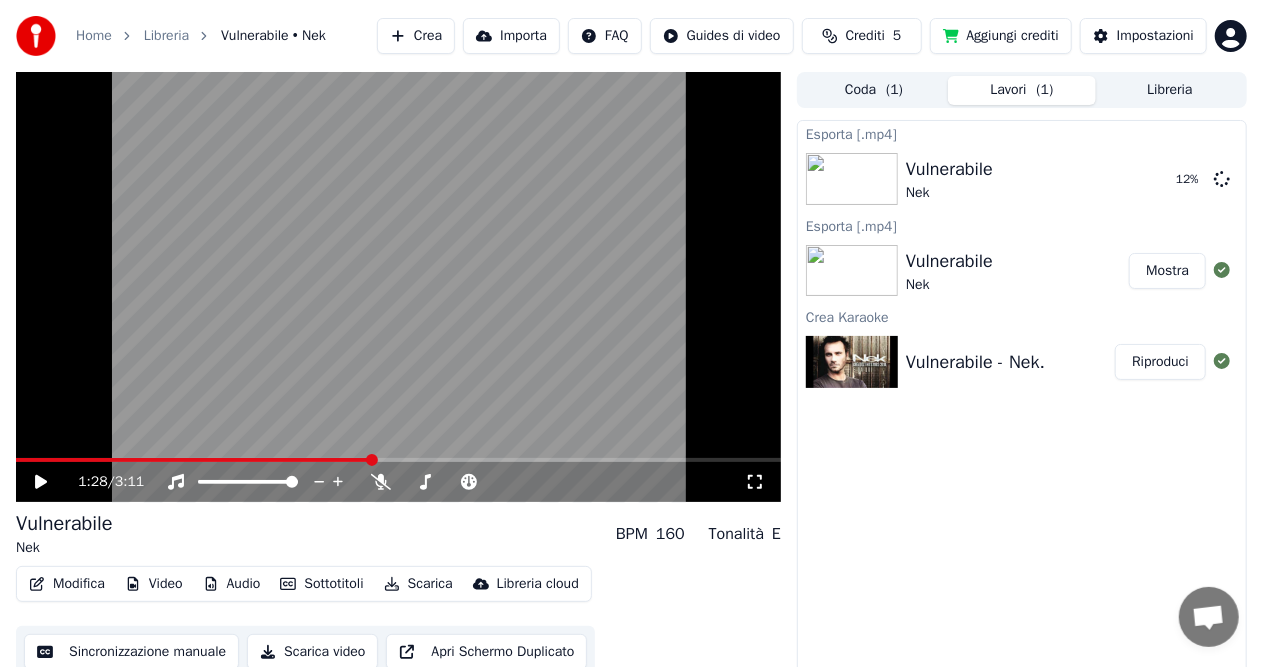 click on "Mostra" at bounding box center [1167, 271] 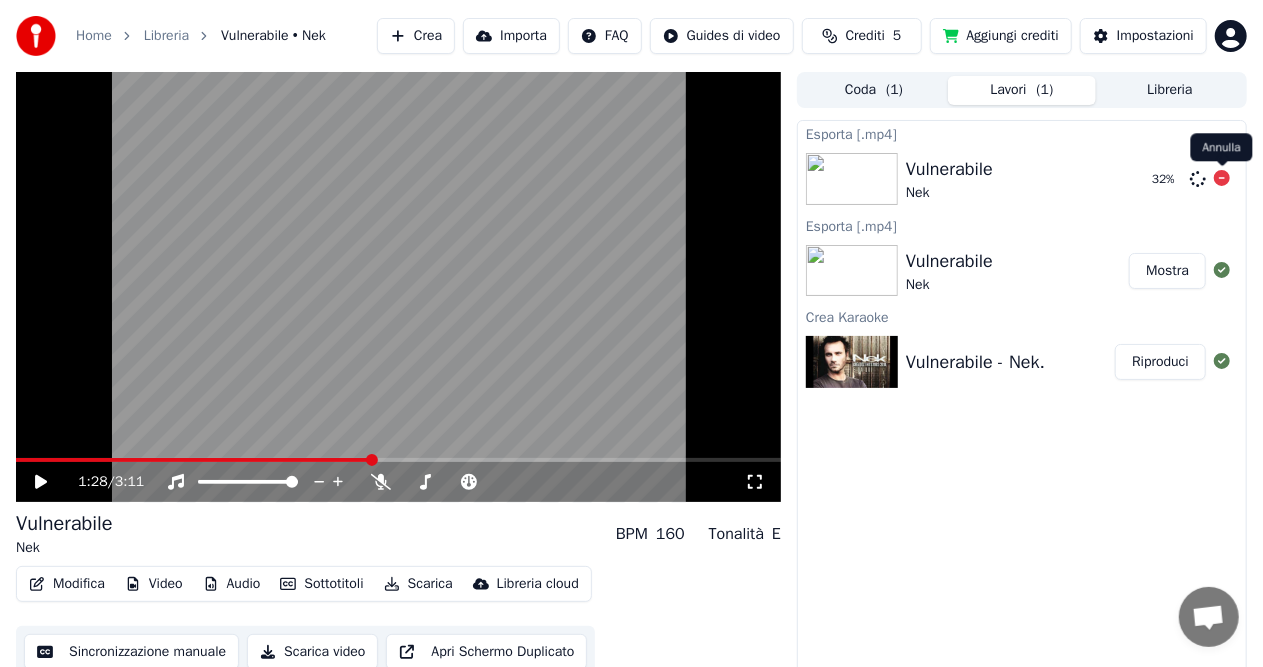 click 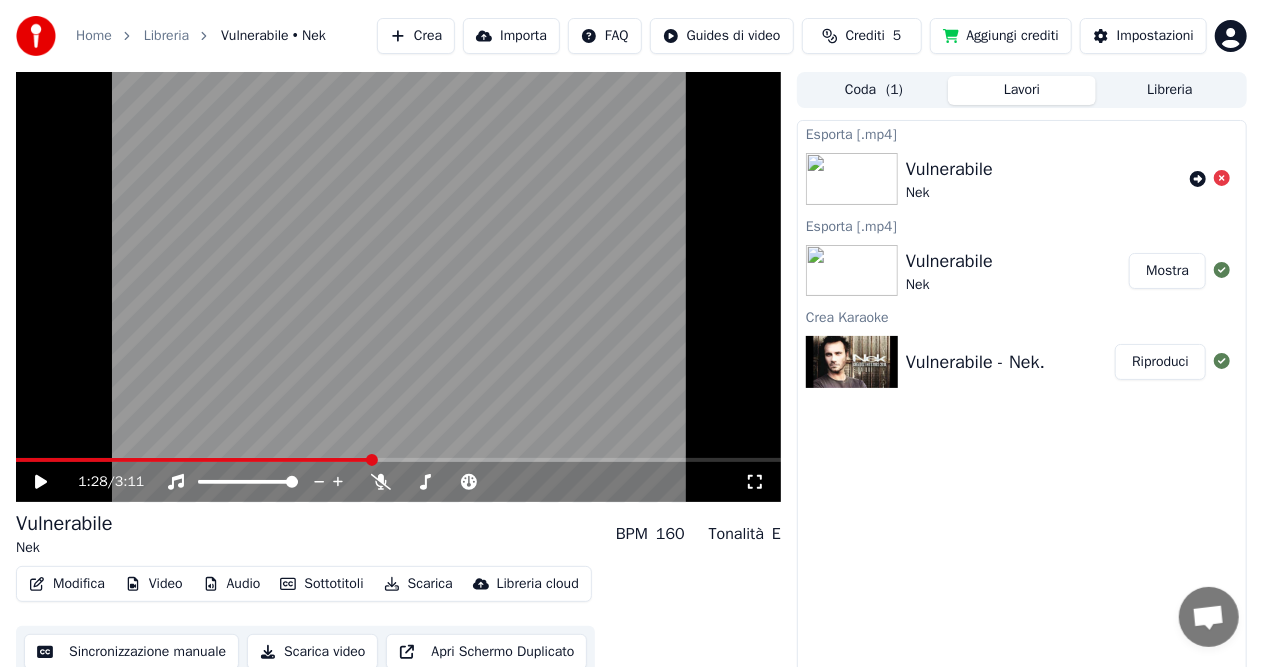 click on "Crea" at bounding box center (416, 36) 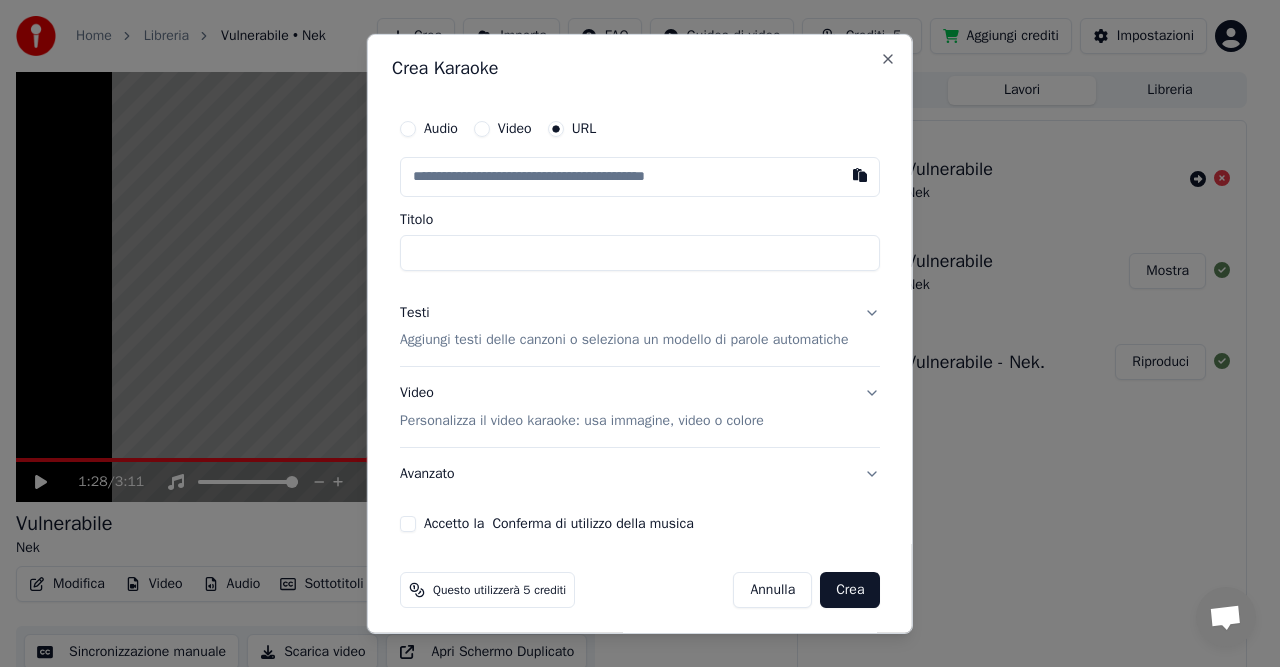 click on "Audio" at bounding box center (441, 128) 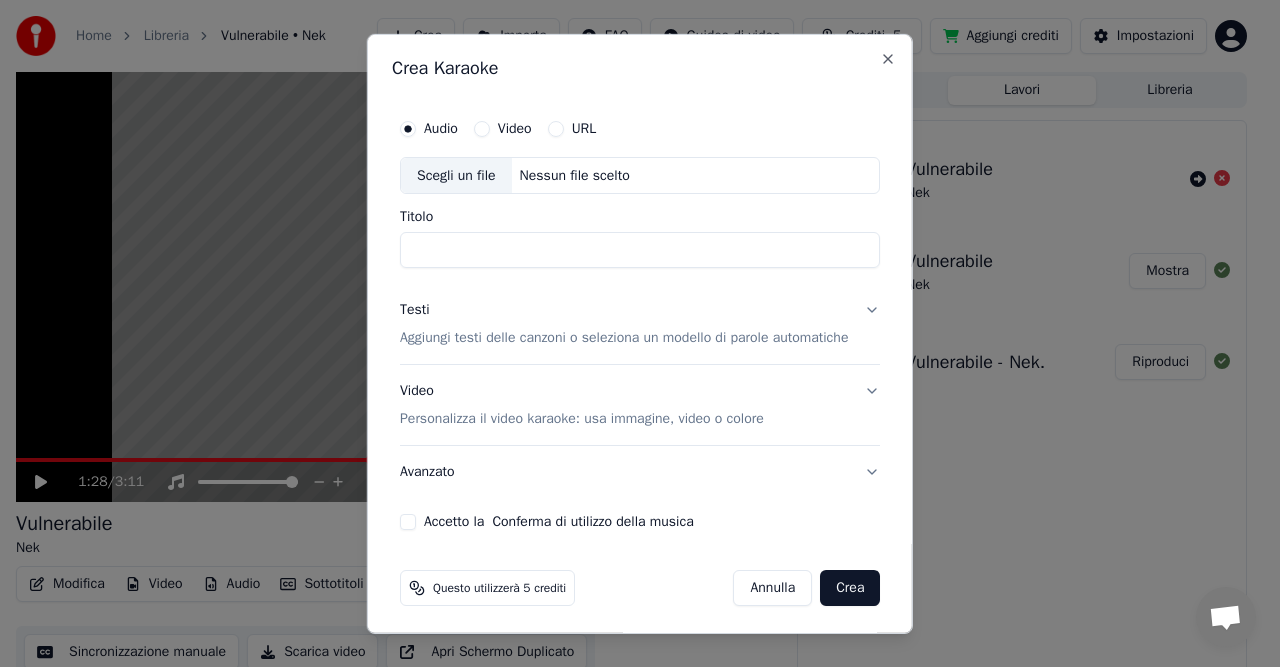 click on "Scegli un file" at bounding box center [456, 175] 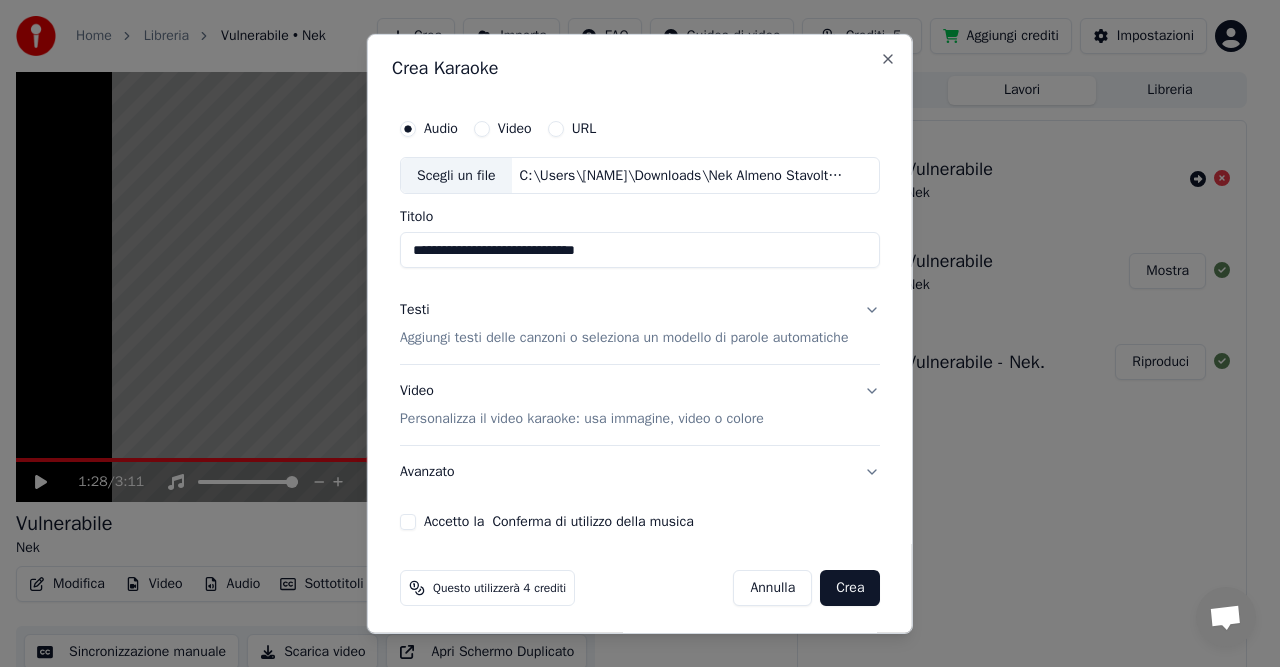 type on "**********" 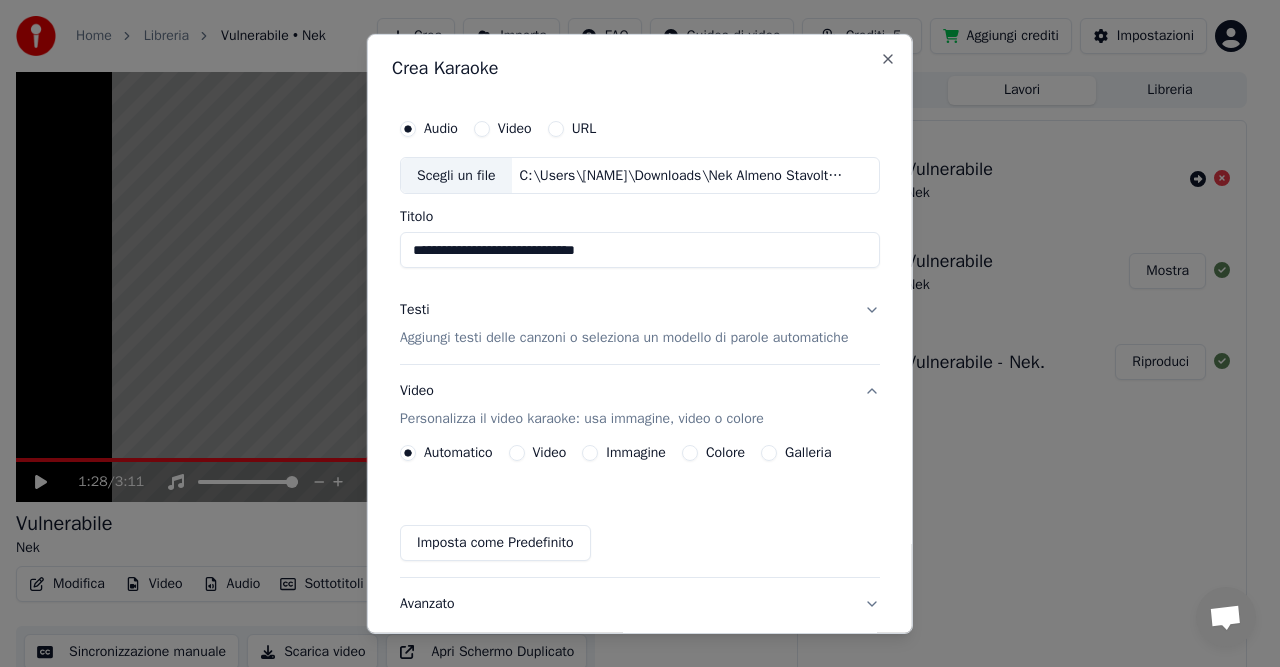 click on "Colore" at bounding box center (725, 453) 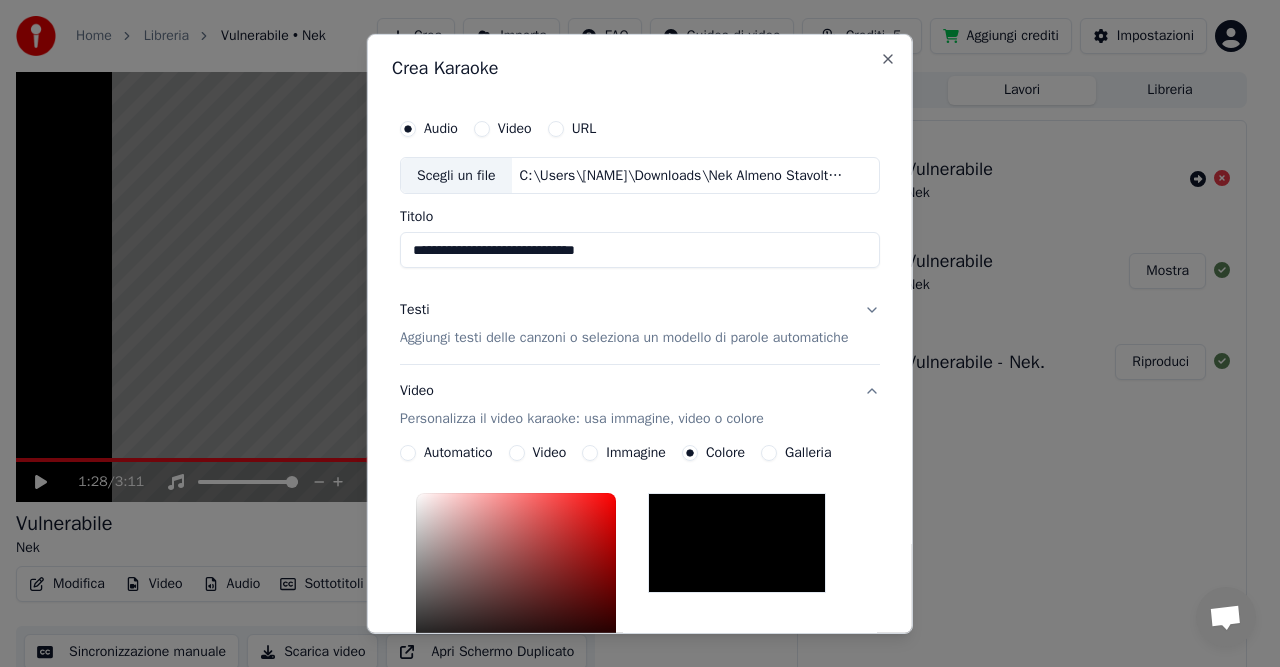 click at bounding box center [737, 543] 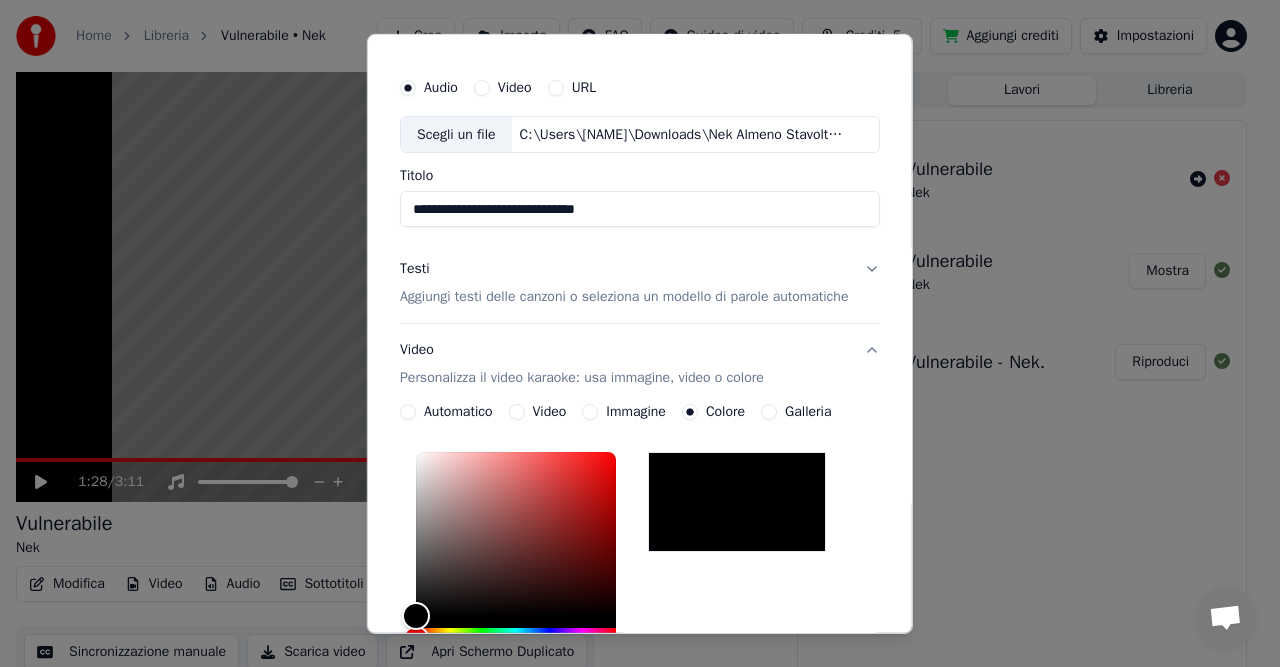 scroll, scrollTop: 0, scrollLeft: 0, axis: both 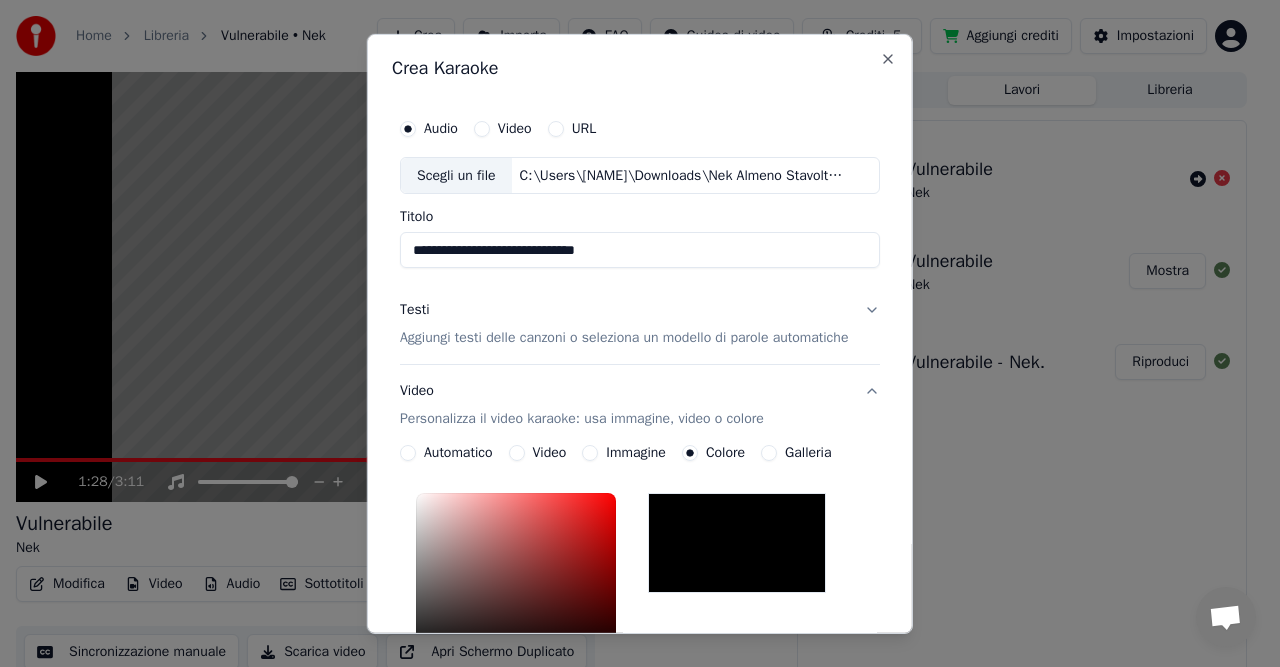 click on "Testi Aggiungi testi delle canzoni o seleziona un modello di parole automatiche" at bounding box center (640, 324) 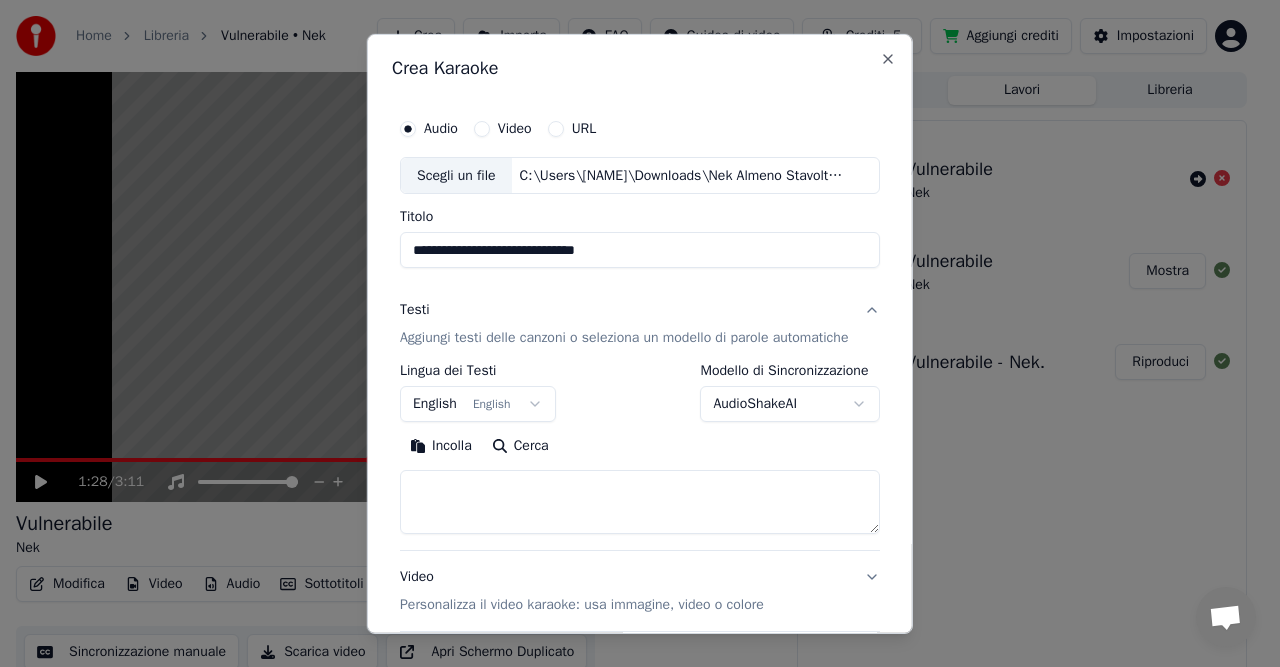 click on "English English" at bounding box center (478, 404) 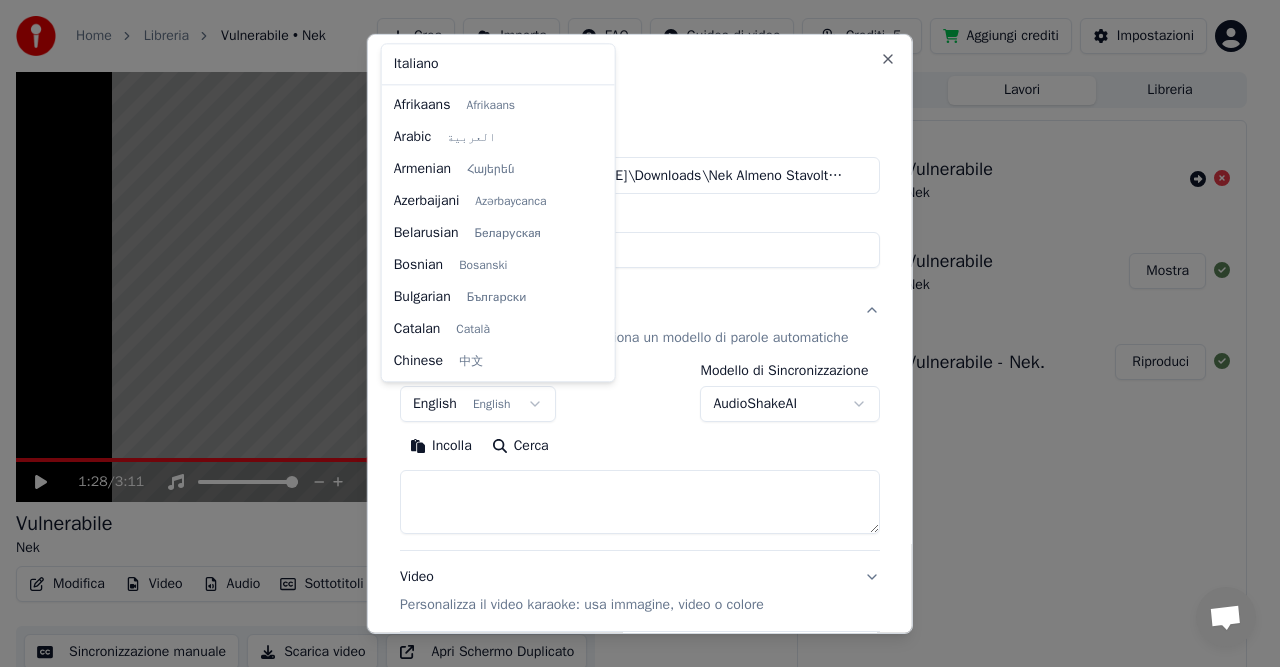 scroll, scrollTop: 160, scrollLeft: 0, axis: vertical 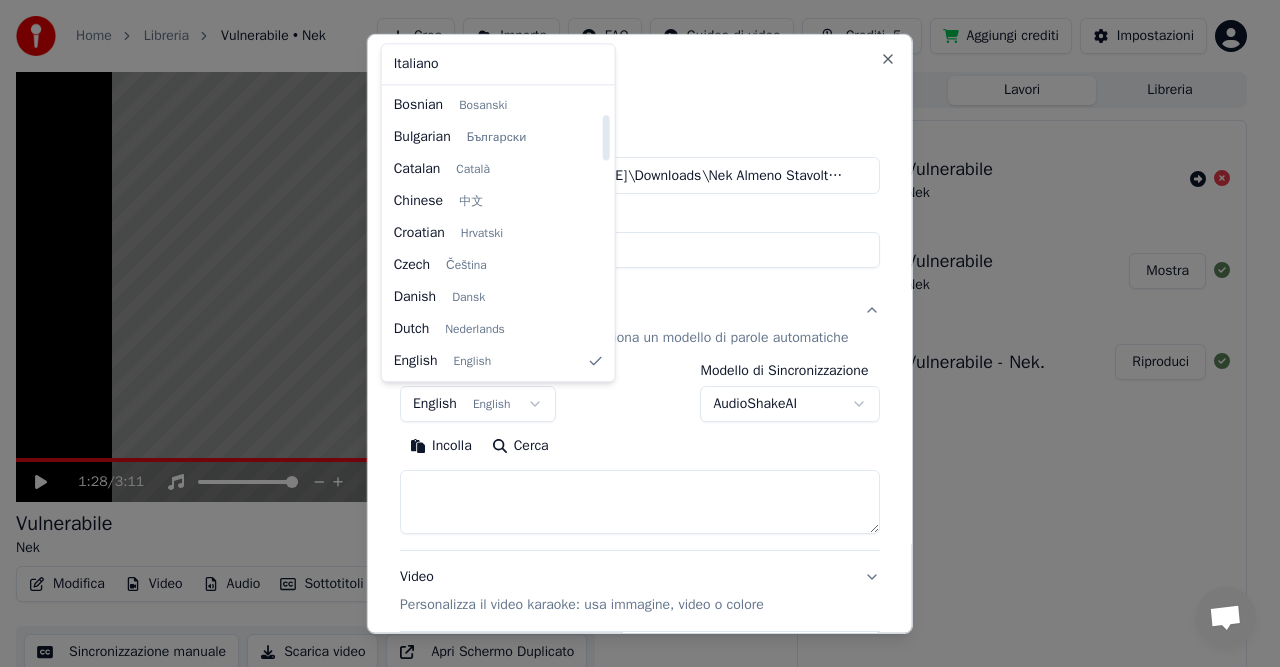 select on "**" 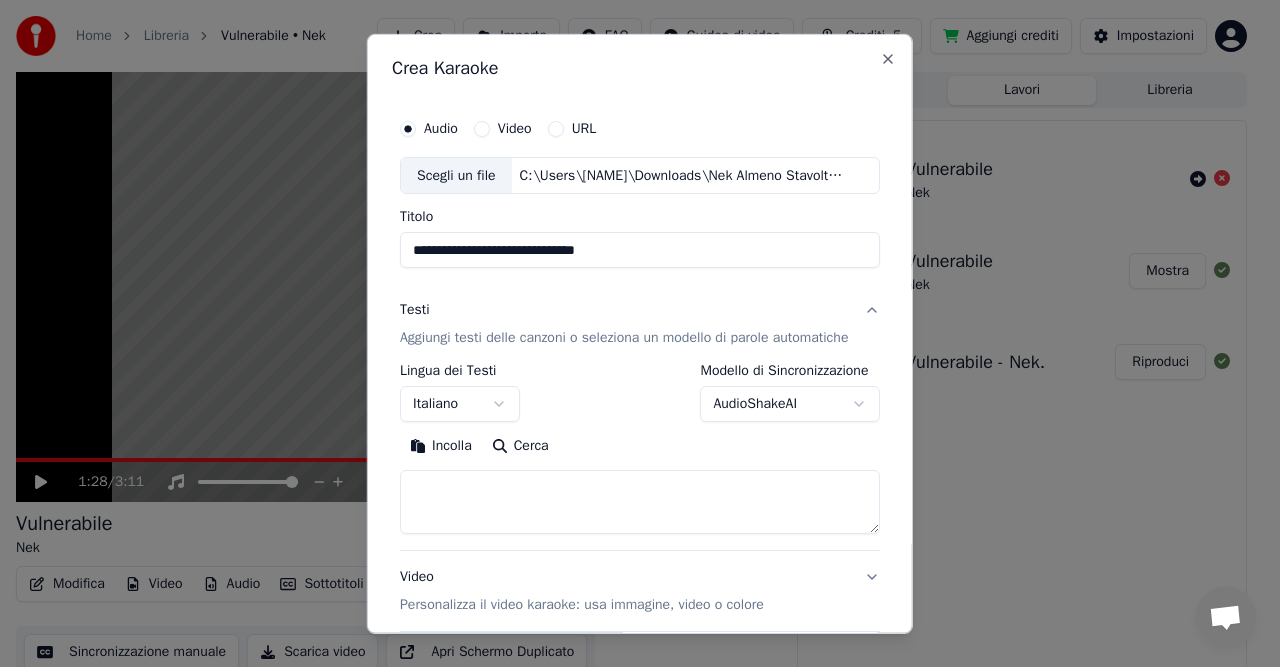 paste on "**********" 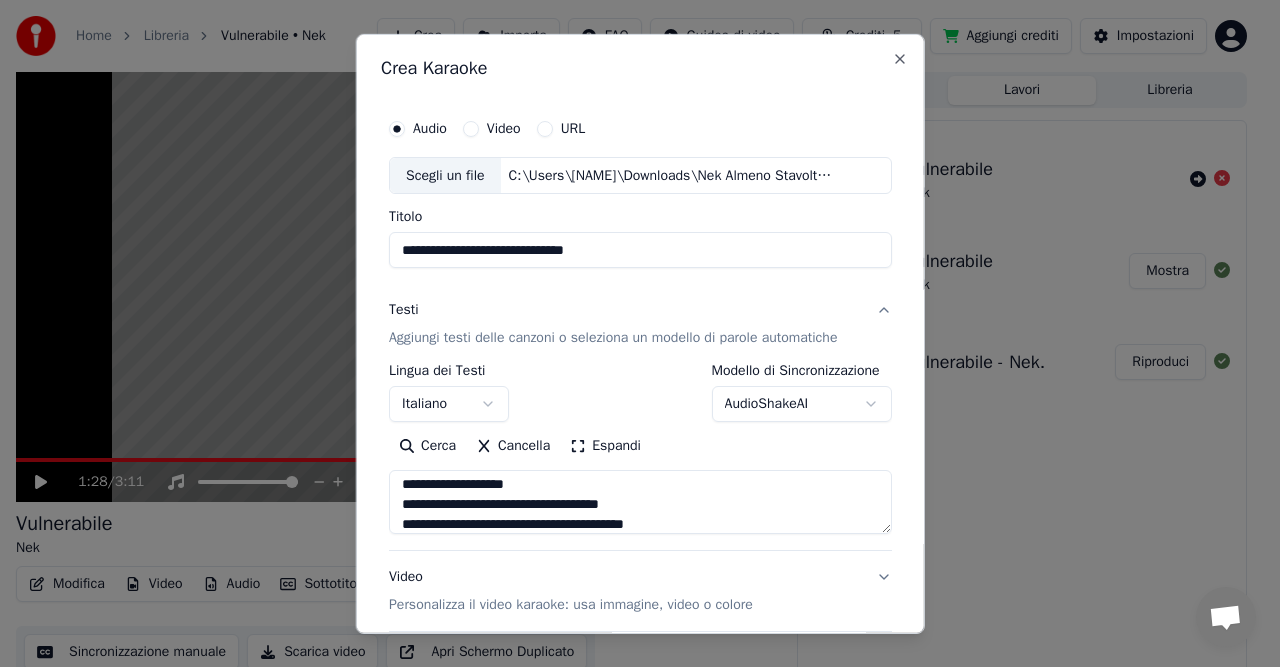 scroll, scrollTop: 433, scrollLeft: 0, axis: vertical 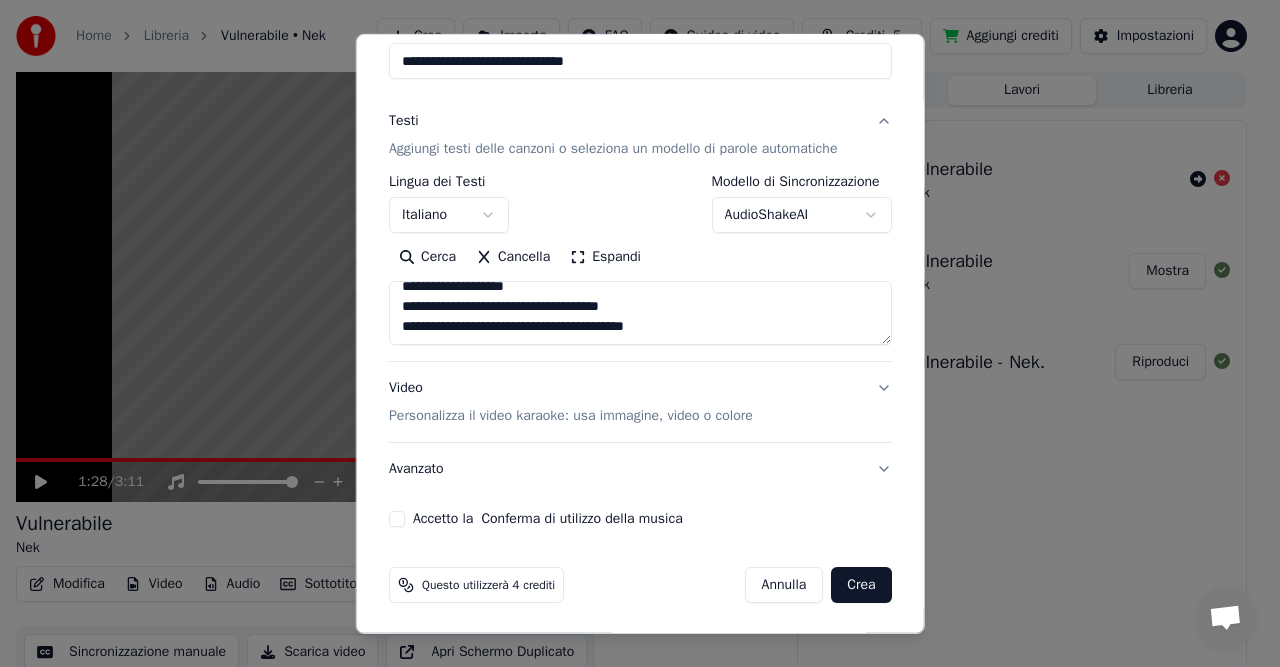 type on "**********" 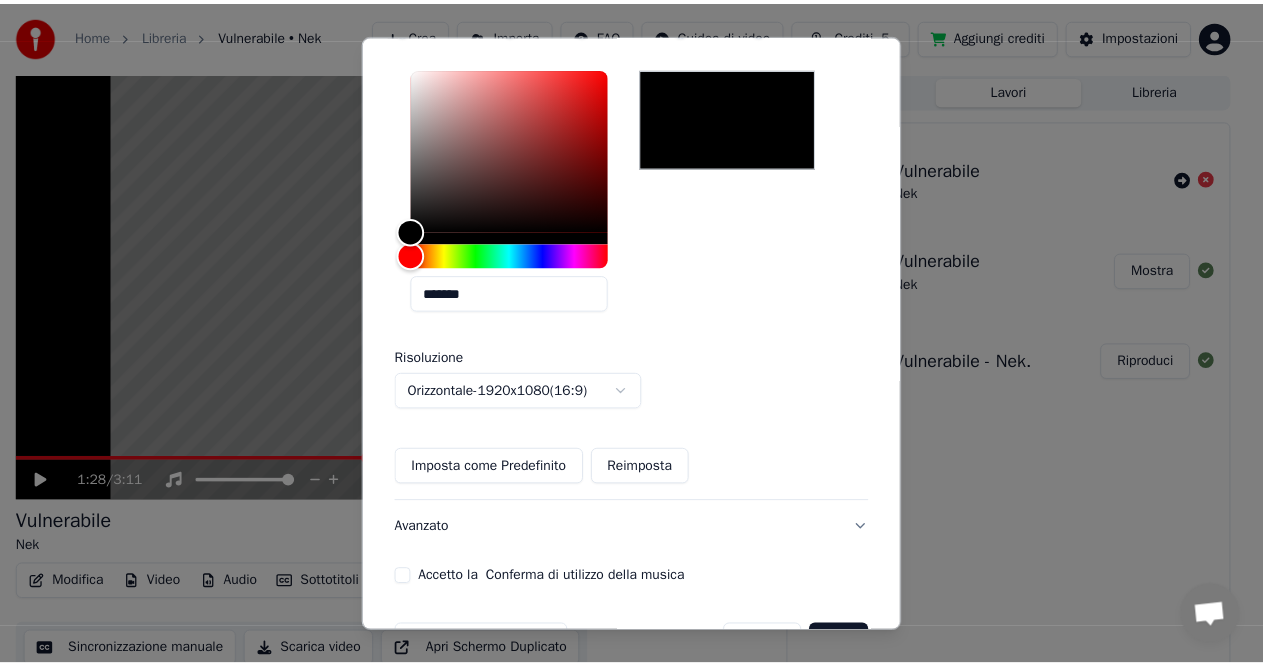 scroll, scrollTop: 485, scrollLeft: 0, axis: vertical 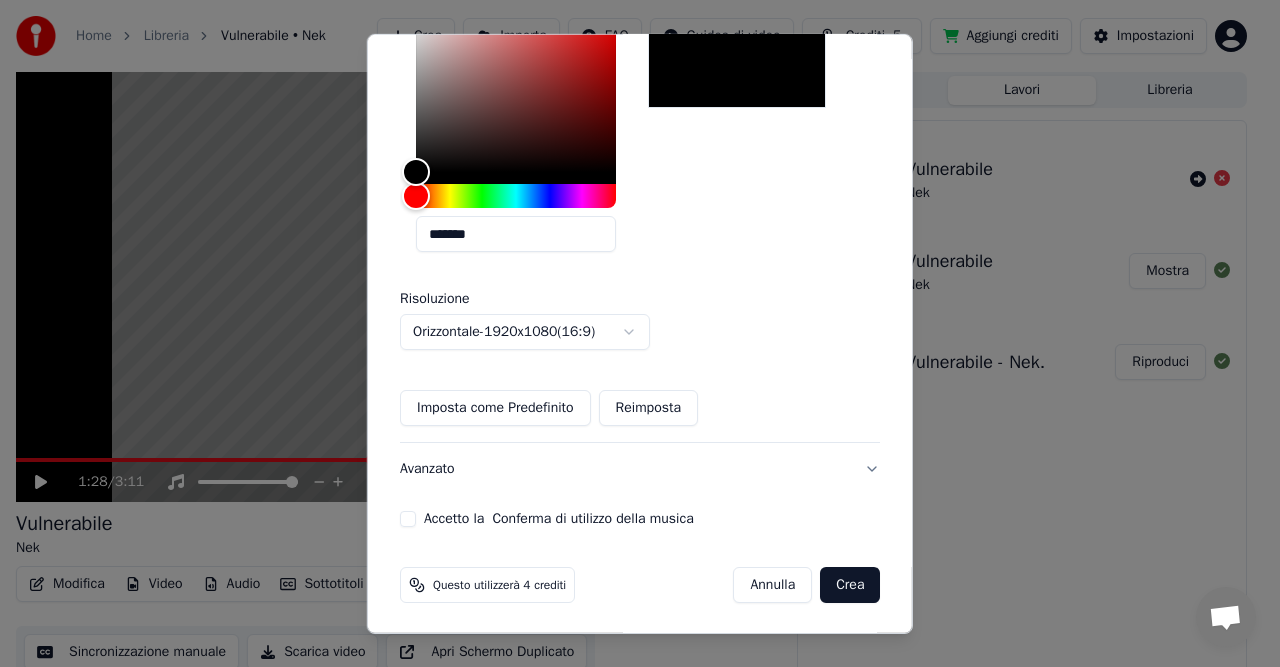 click on "Crea" at bounding box center (850, 585) 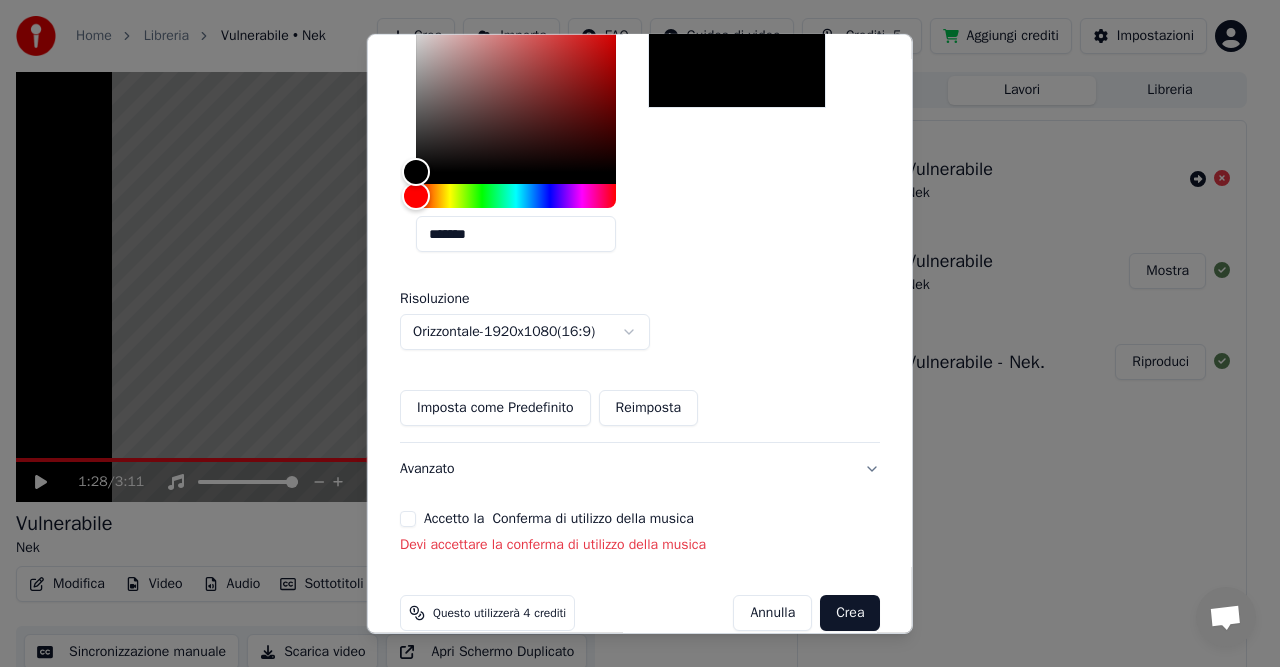 click on "Accetto la   Conferma di utilizzo della musica" at bounding box center (408, 519) 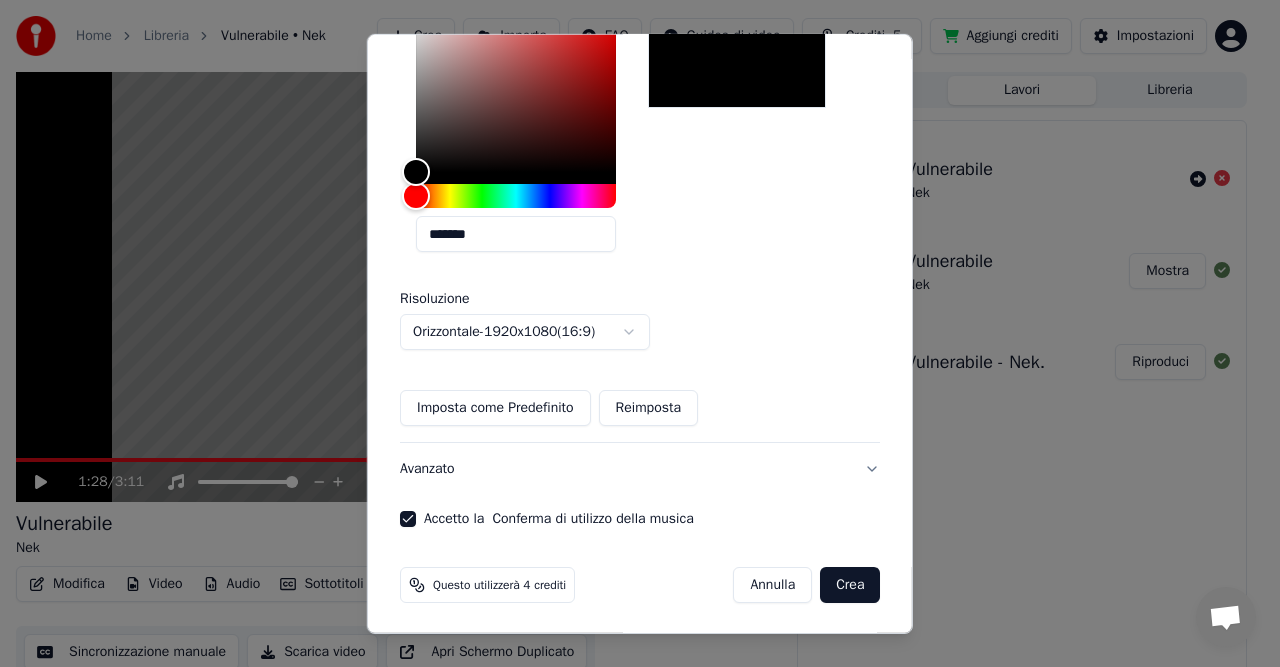 click on "Crea" at bounding box center (850, 585) 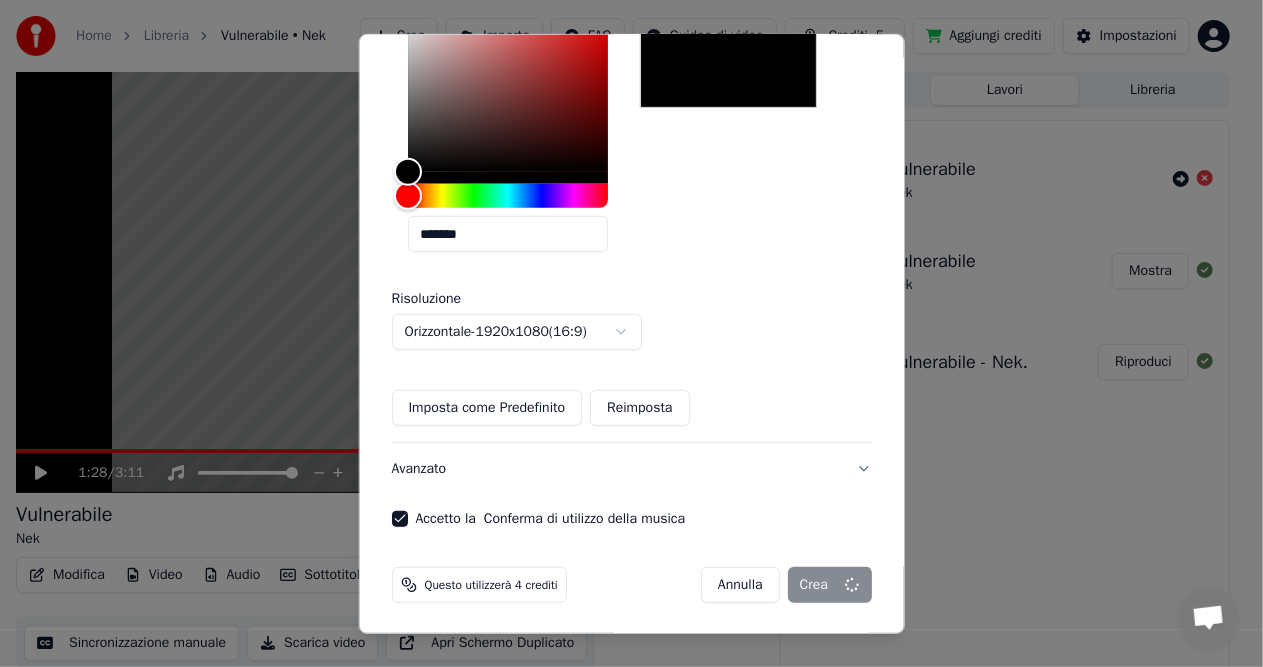 type 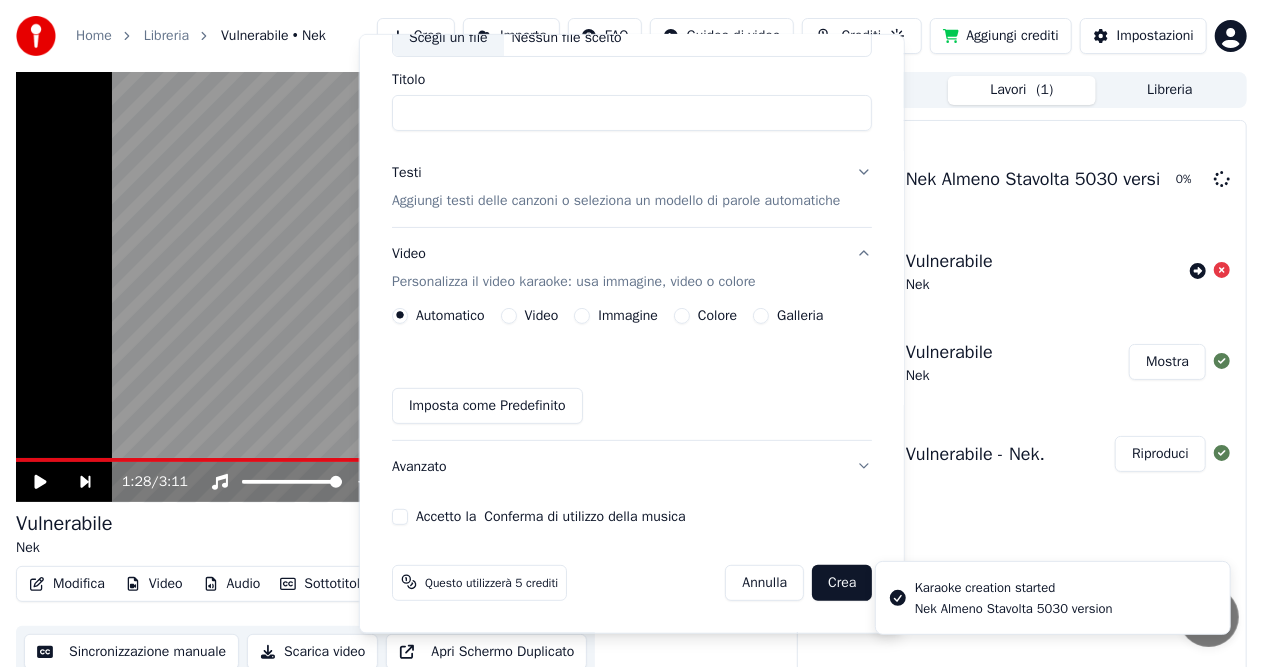 scroll, scrollTop: 135, scrollLeft: 0, axis: vertical 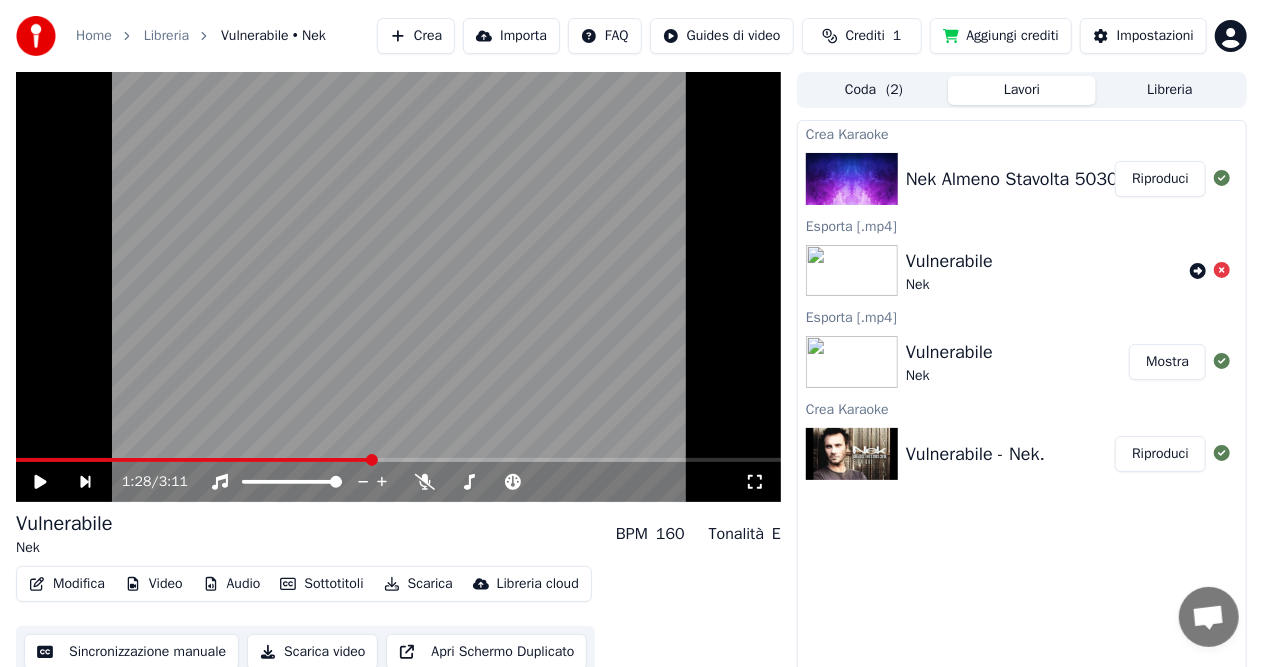 click on "Riproduci" at bounding box center (1160, 179) 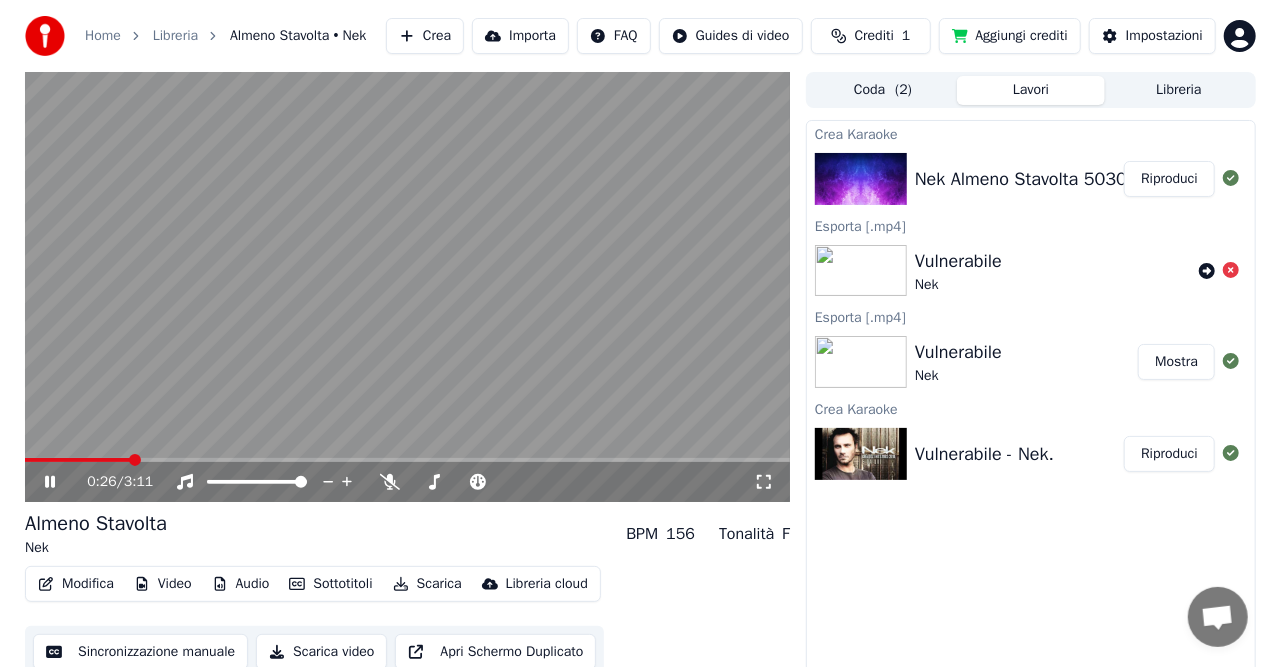 scroll, scrollTop: 30, scrollLeft: 0, axis: vertical 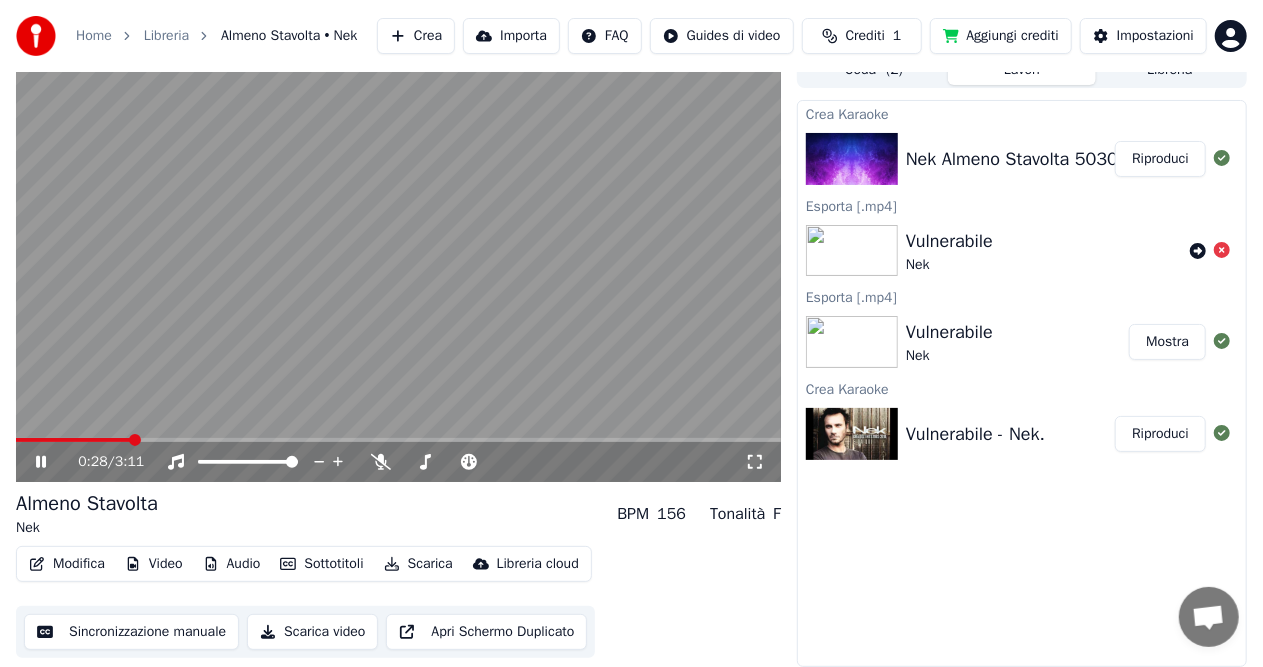 click on "Audio" at bounding box center [232, 564] 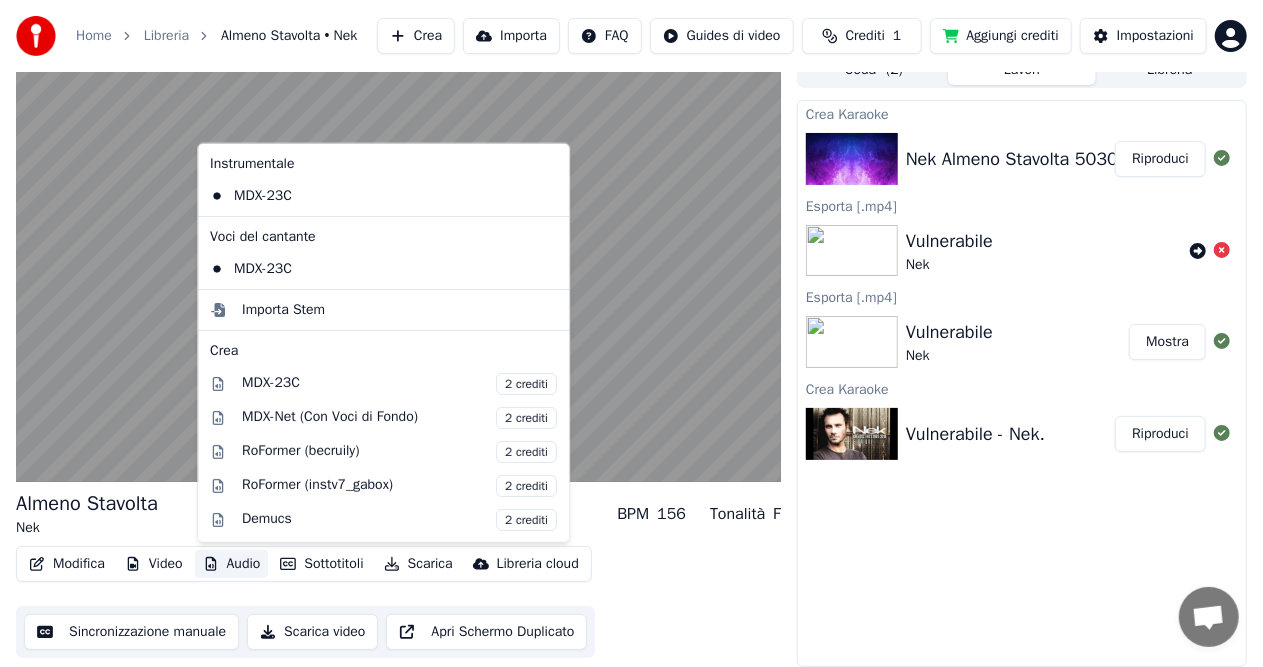 click on "Crea Karaoke Nek Almeno Stavolta 5030 version Riproduci Esporta [.mp4] Vulnerabile Nek Esporta [.mp4] Vulnerabile Nek Mostra Crea Karaoke Vulnerabile - Nek. Riproduci" at bounding box center (1022, 383) 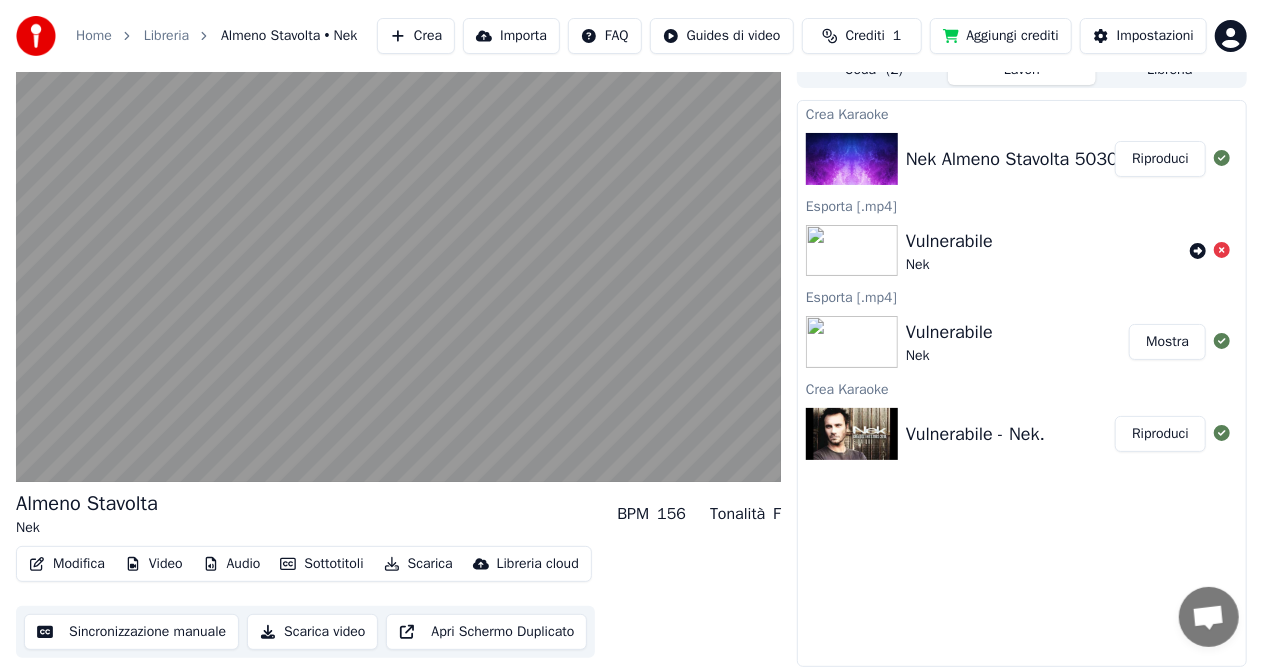 click on "Crediti" at bounding box center (865, 36) 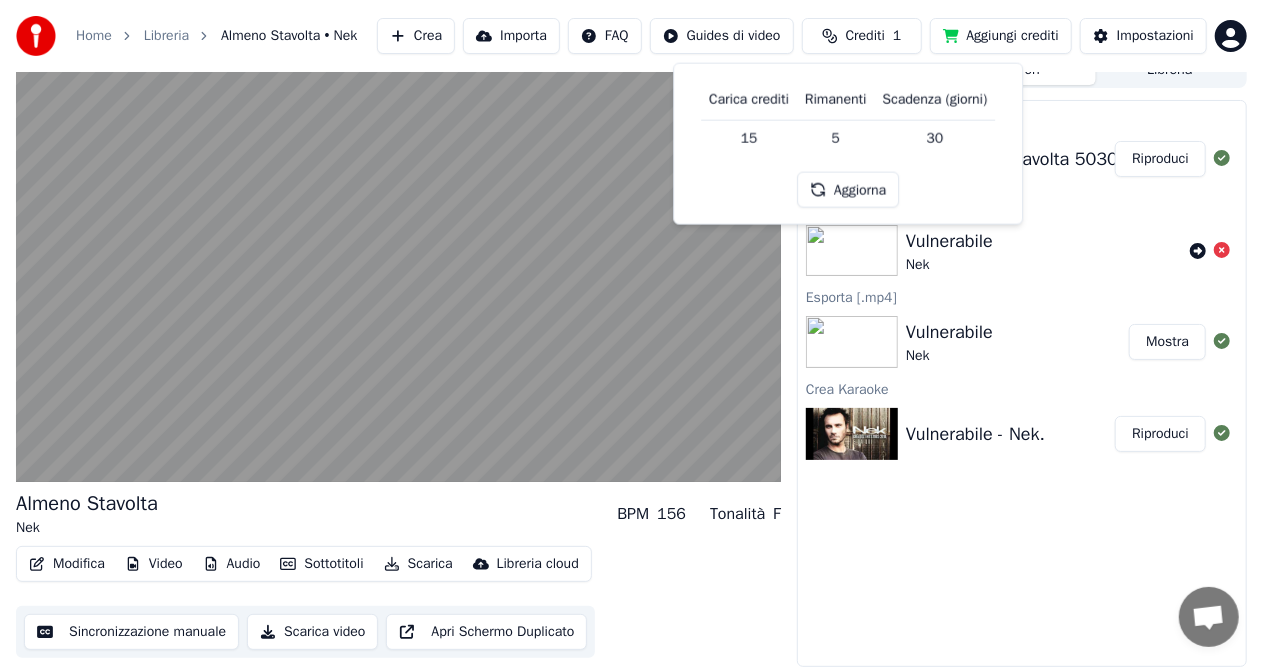 click on "5" at bounding box center (836, 138) 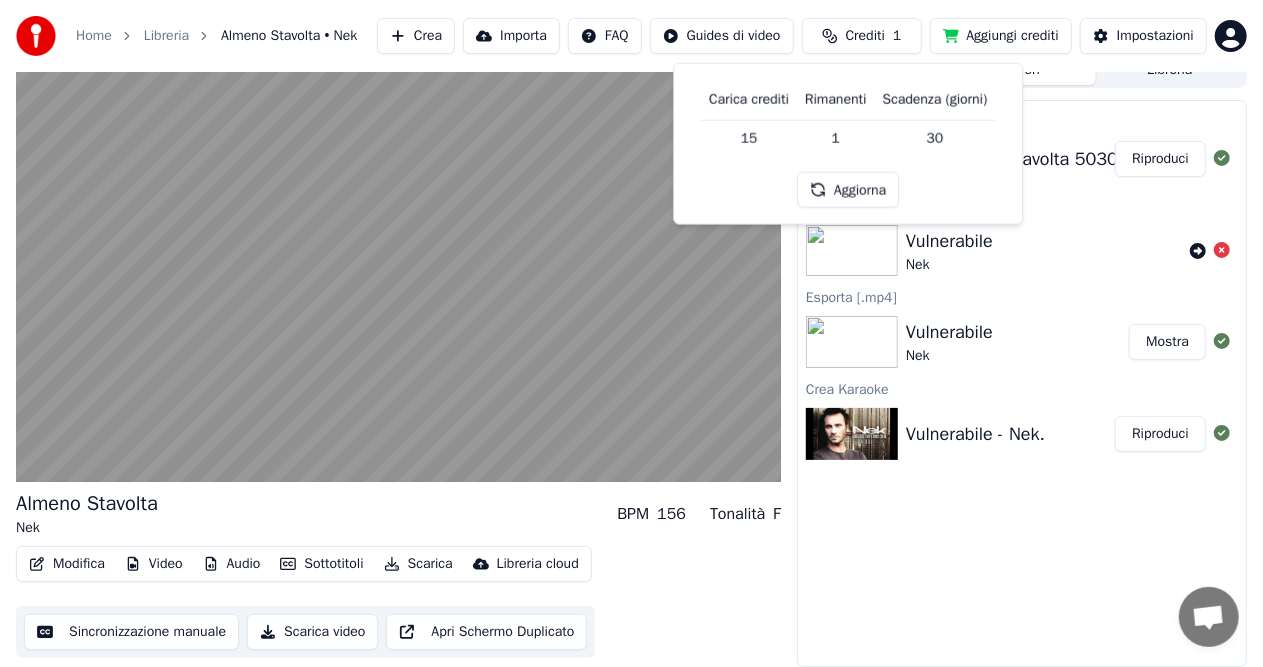click on "Carica crediti" at bounding box center (749, 100) 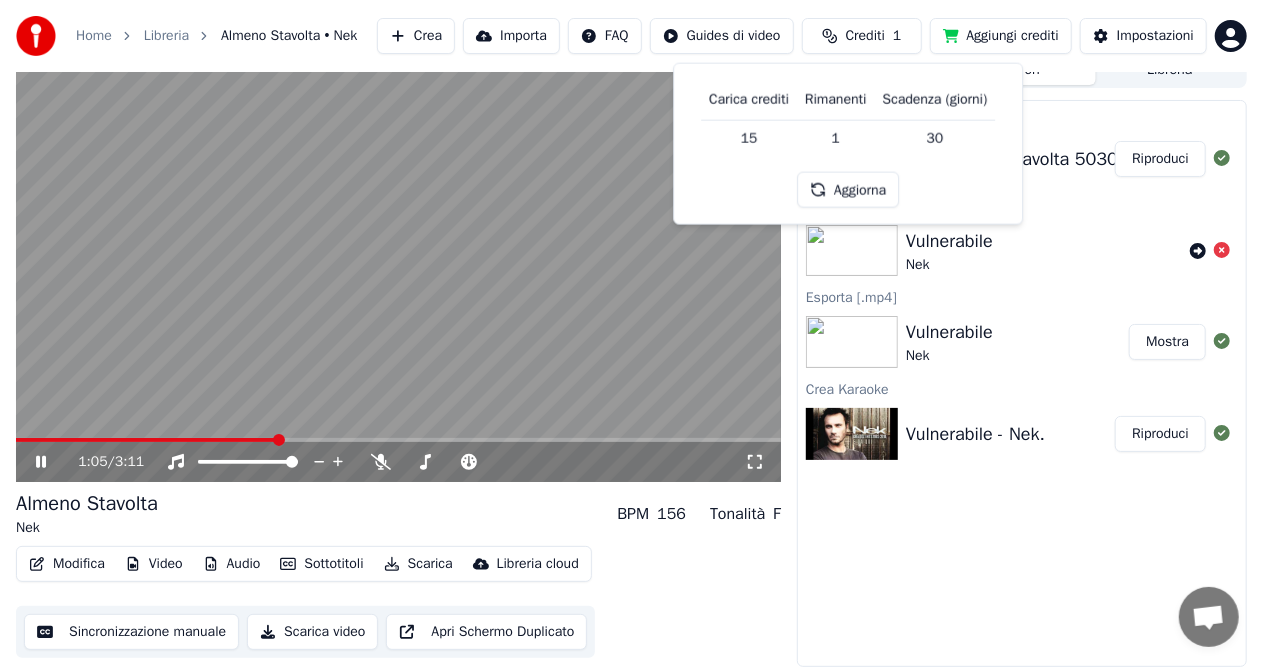 click on "Home Libreria Almeno Stavolta • Nek Crea Importa FAQ Guides di video Crediti 1 Aggiungi crediti Impostazioni" at bounding box center [216, 36] 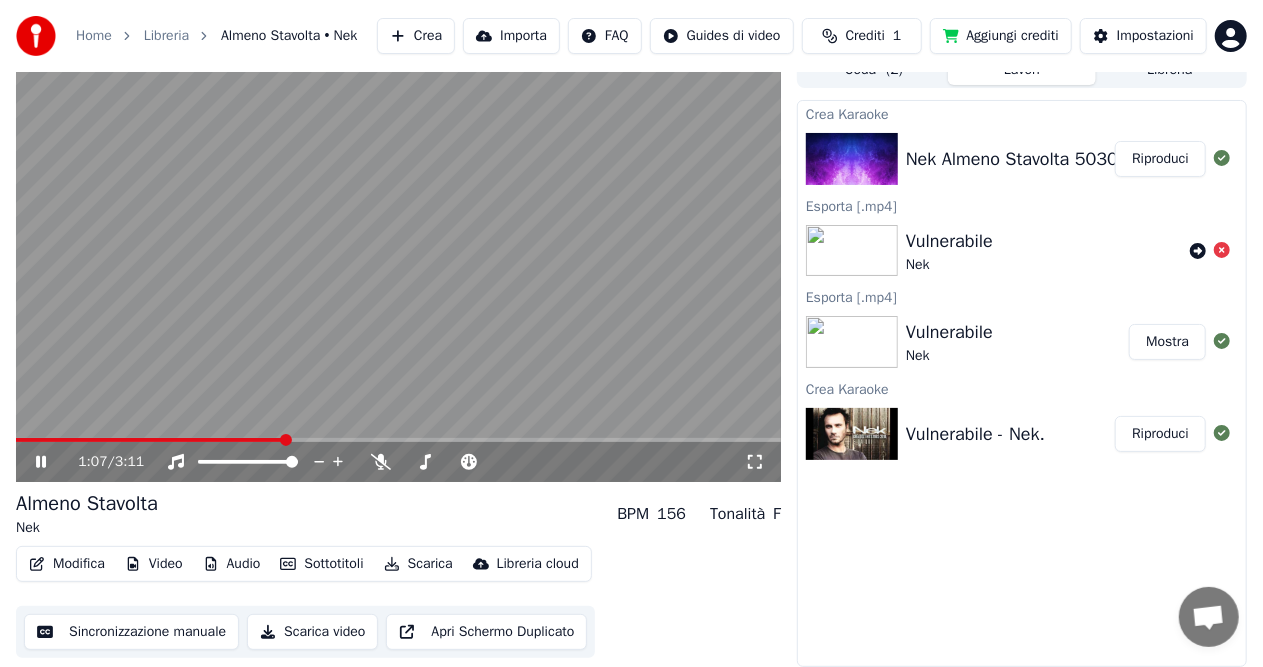click on "Home Libreria Almeno Stavolta • Nek Crea Importa FAQ Guides di video Crediti 1 Aggiungi crediti Impostazioni 1:07  /  3:11 Almeno Stavolta Nek BPM 156 Tonalità F Modifica Video Audio Sottotitoli Scarica Libreria cloud Sincronizzazione manuale Scarica video Apri Schermo Duplicato Coda ( 2 ) Lavori Libreria Crea Karaoke Nek Almeno Stavolta 5030 version Riproduci Esporta [.mp4] Vulnerabile Nek Esporta [.mp4] Vulnerabile Nek Mostra Crea Karaoke Vulnerabile - Nek. Riproduci" at bounding box center [631, 313] 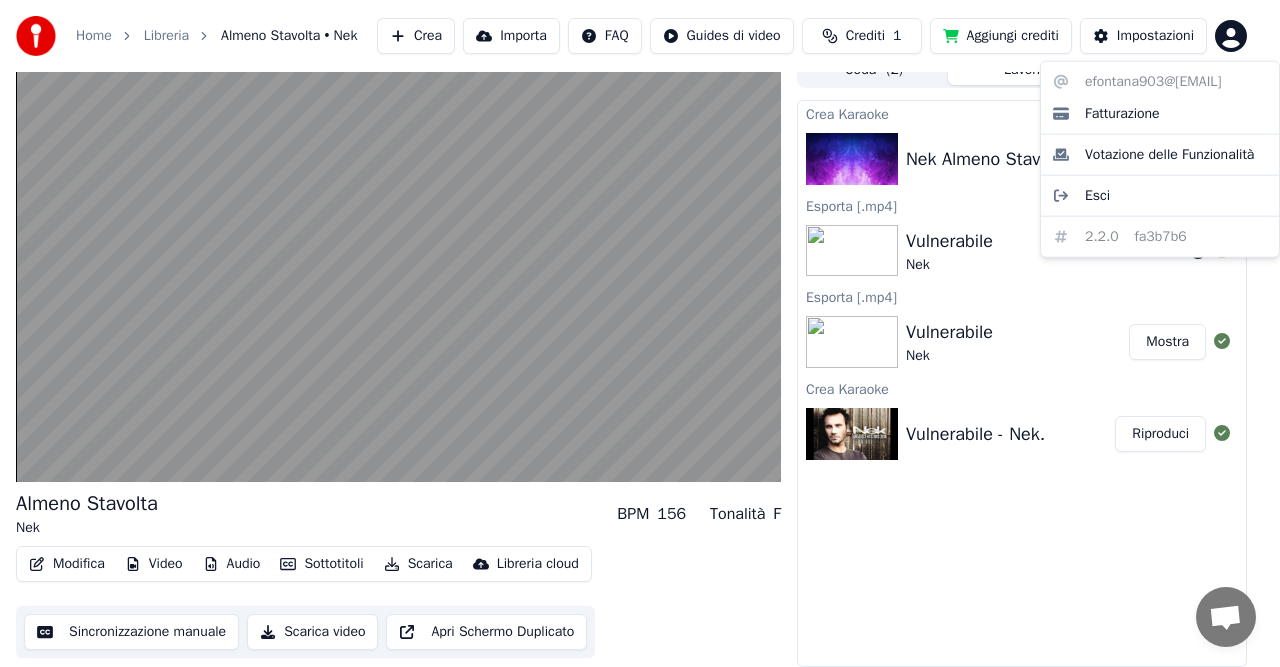 click on "Home Libreria Almeno Stavolta • Nek Crea Importa FAQ Guides di video Crediti 1 Aggiungi crediti Impostazioni Almeno Stavolta Nek BPM 156 Tonalità F Modifica Video Audio Sottotitoli Scarica Libreria cloud Sincronizzazione manuale Scarica video Apri Schermo Duplicato Coda ( 2 ) Lavori Libreria Crea Karaoke Nek Almeno Stavolta 5030 version Riproduci Esporta [.mp4] Vulnerabile Nek Esporta [.mp4] Vulnerabile Nek Mostra Crea Karaoke Vulnerabile - Nek. Riproduci
efontana903@[EMAIL] Fatturazione Votazione delle Funzionalità Esci 2.2.0 fa3b7b6" at bounding box center (640, 313) 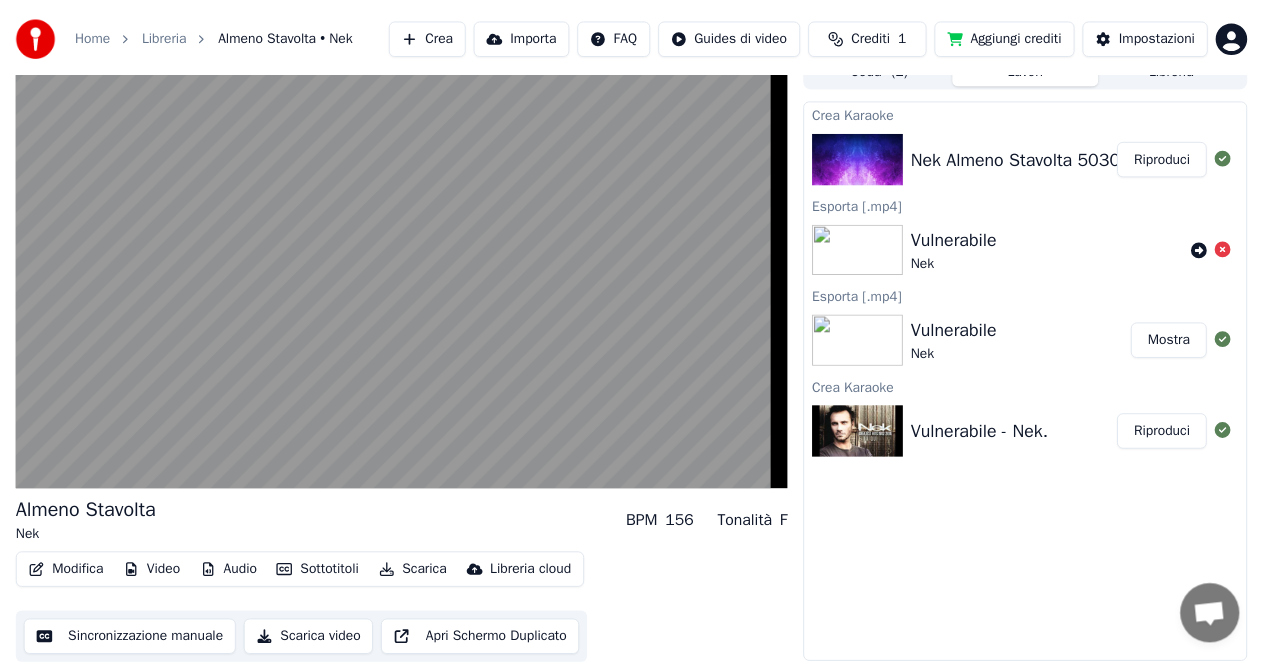 scroll, scrollTop: 20, scrollLeft: 0, axis: vertical 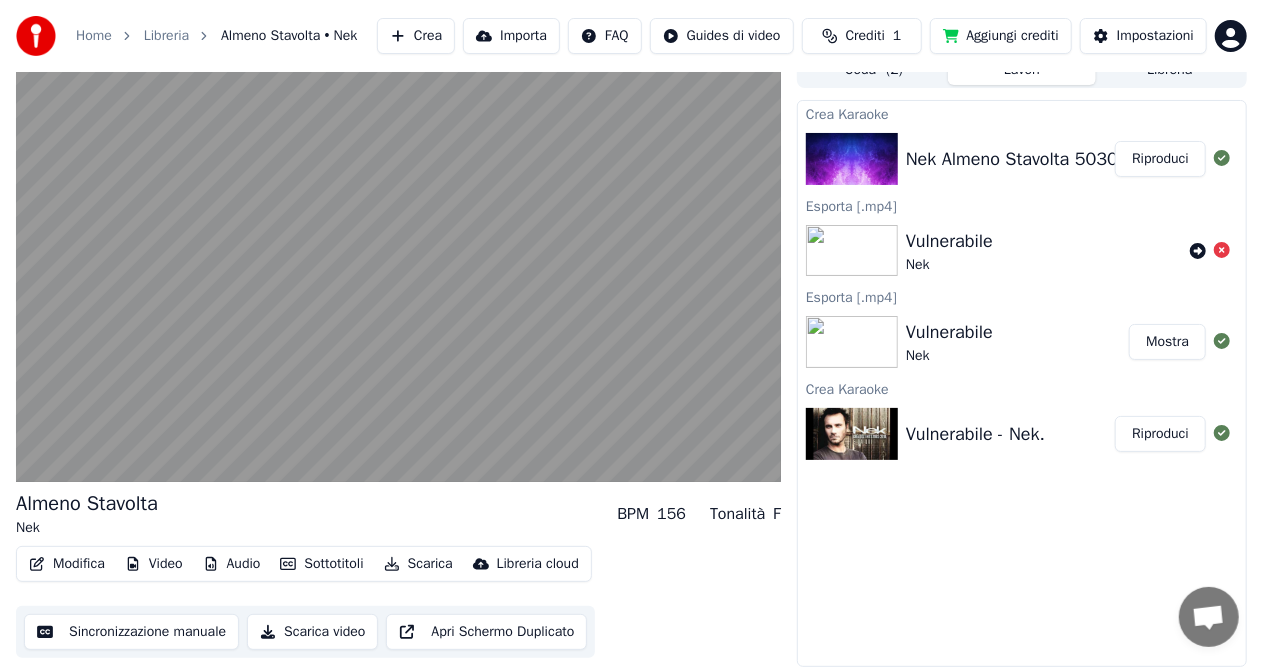 click on "Aggiungi crediti" at bounding box center (1001, 36) 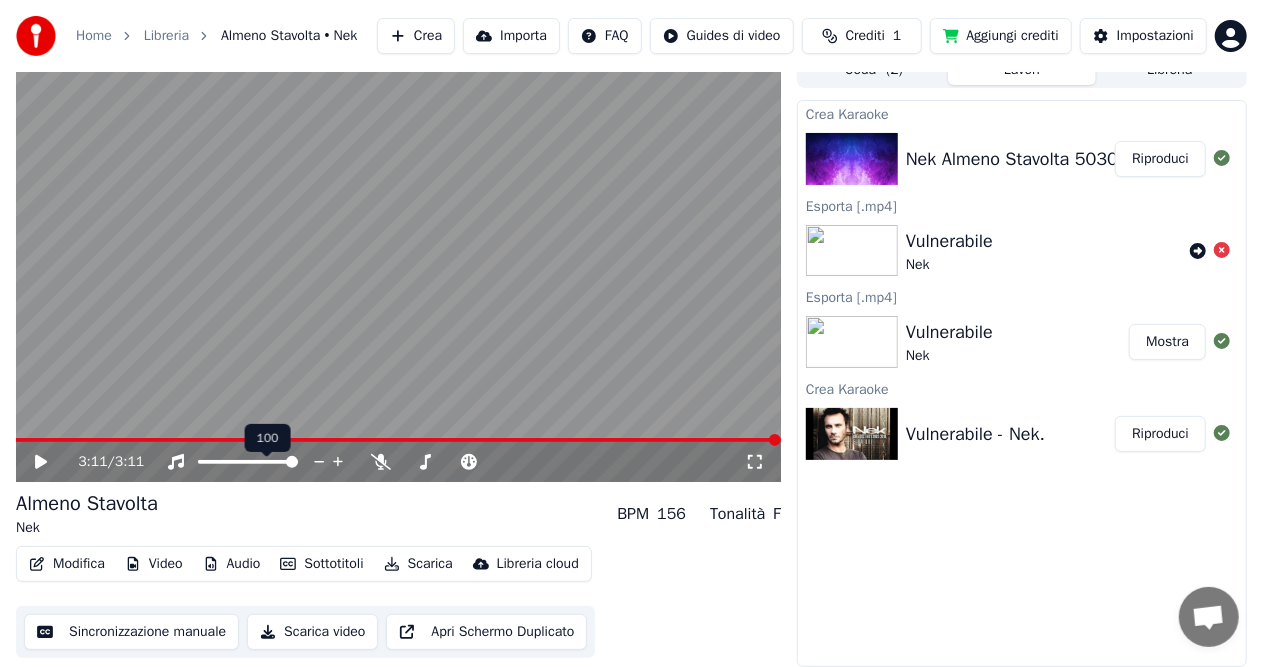 click on "100 100" at bounding box center [268, 438] 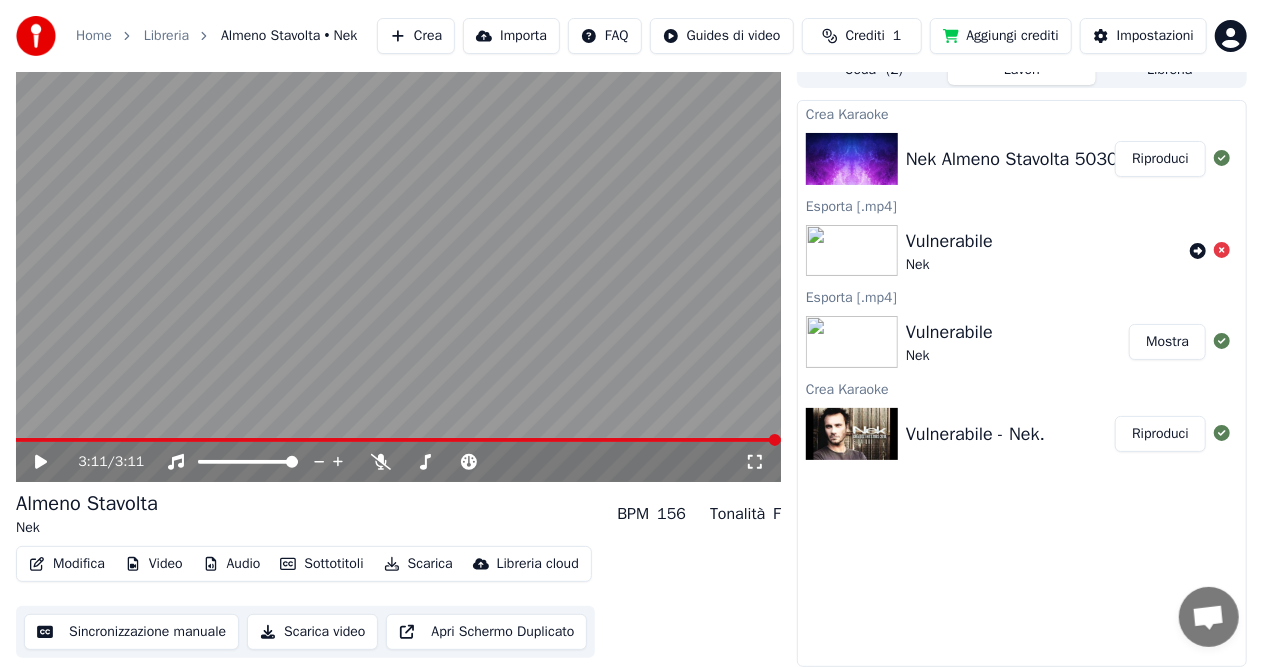 click 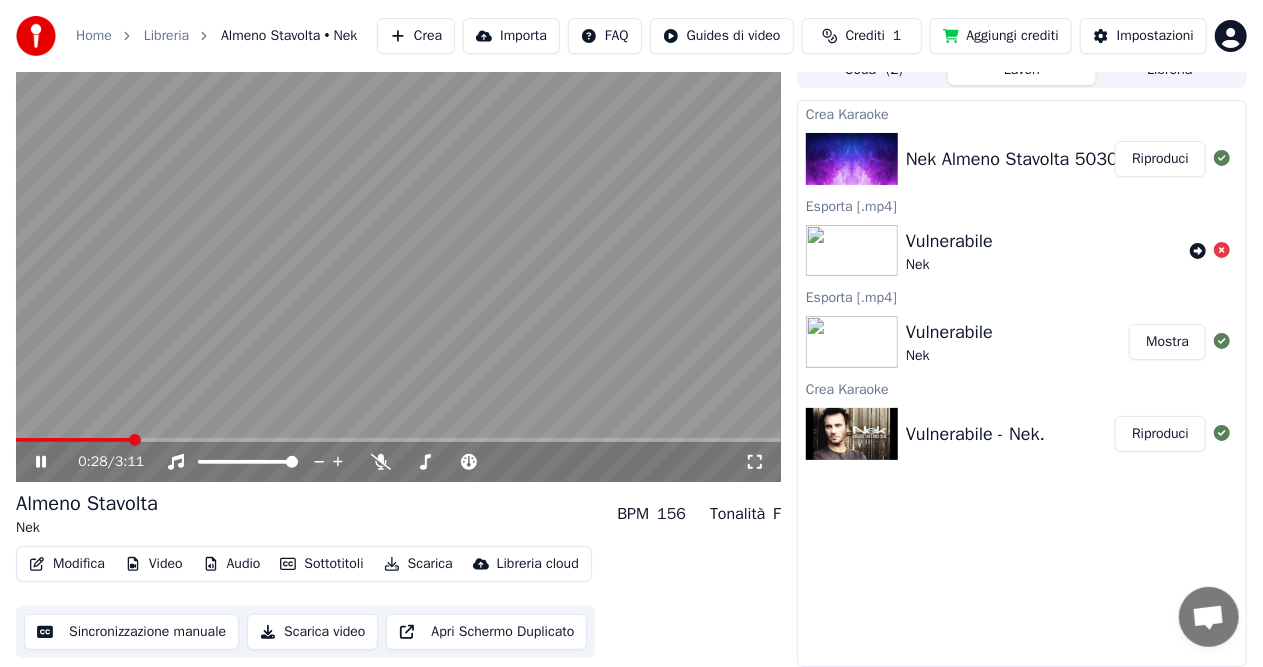 click 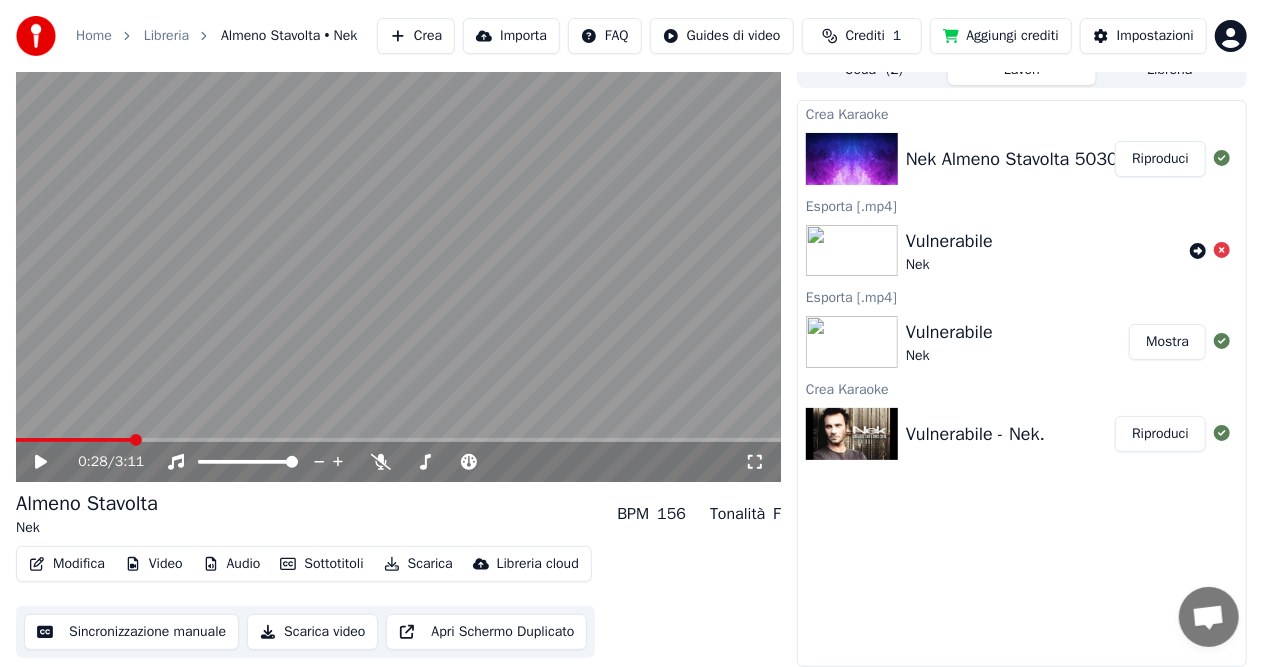 click on "Almeno Stavolta Nek BPM 156 Tonalità F Modifica Video Audio Sottotitoli Scarica Libreria cloud Sincronizzazione manuale Scarica video Apri Schermo Duplicato" at bounding box center (398, 574) 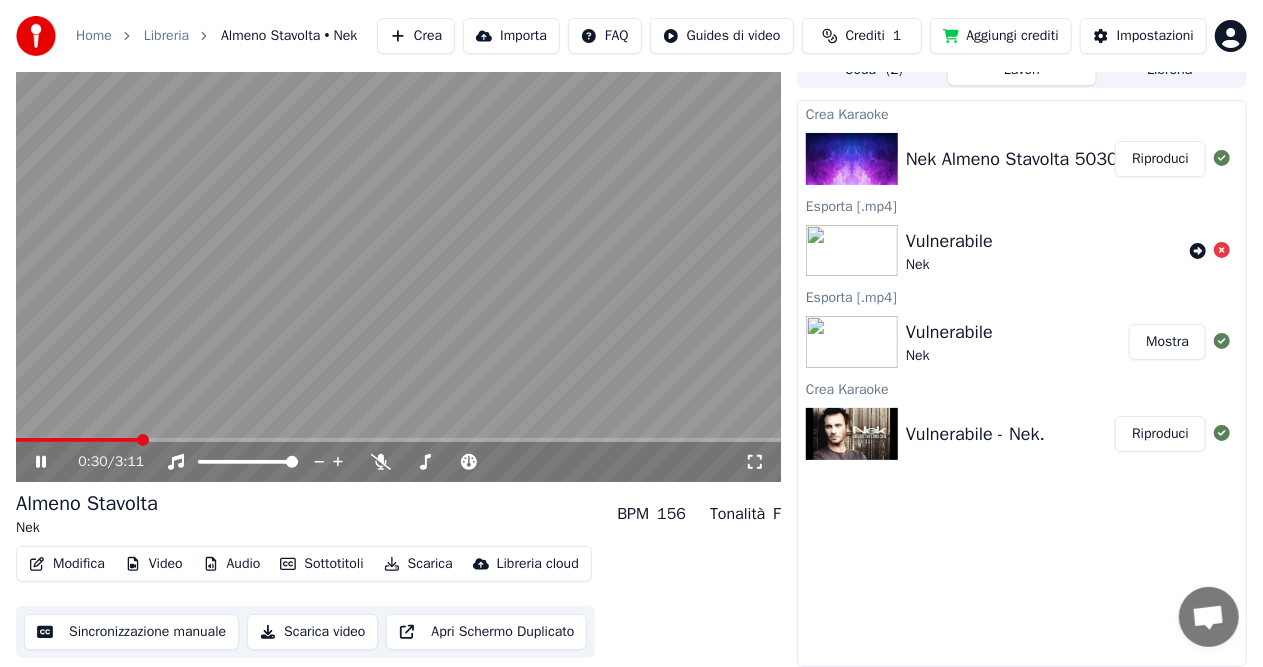 click at bounding box center [77, 440] 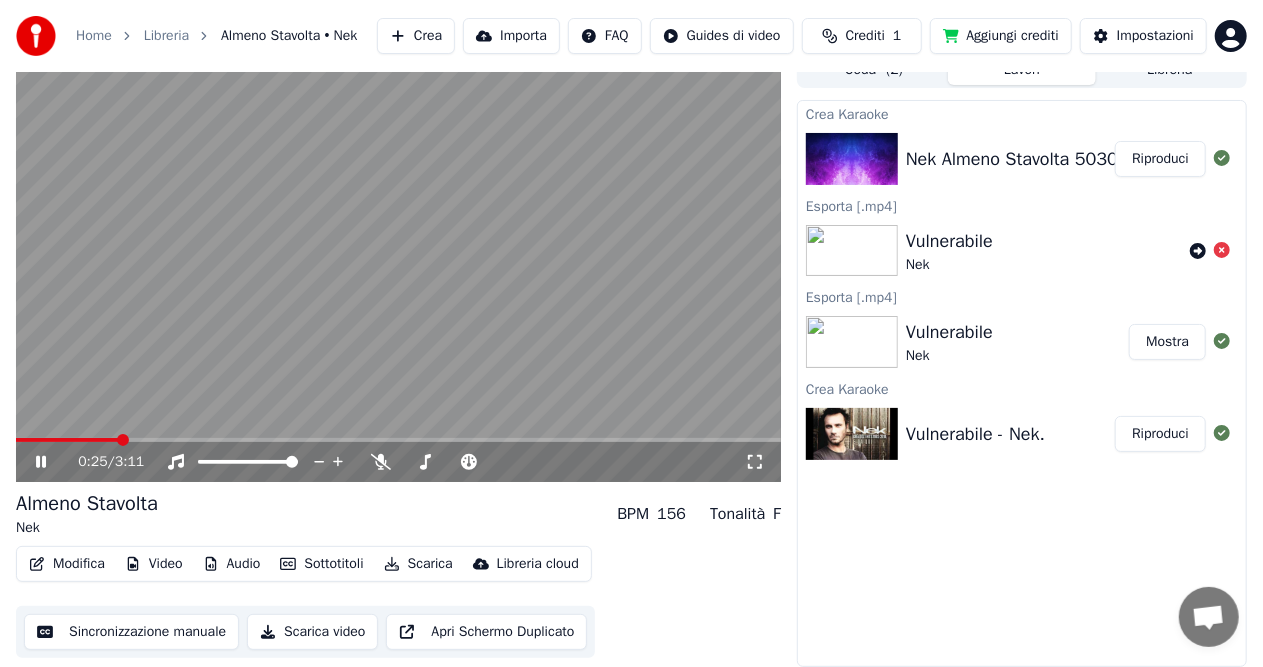 click at bounding box center (398, 267) 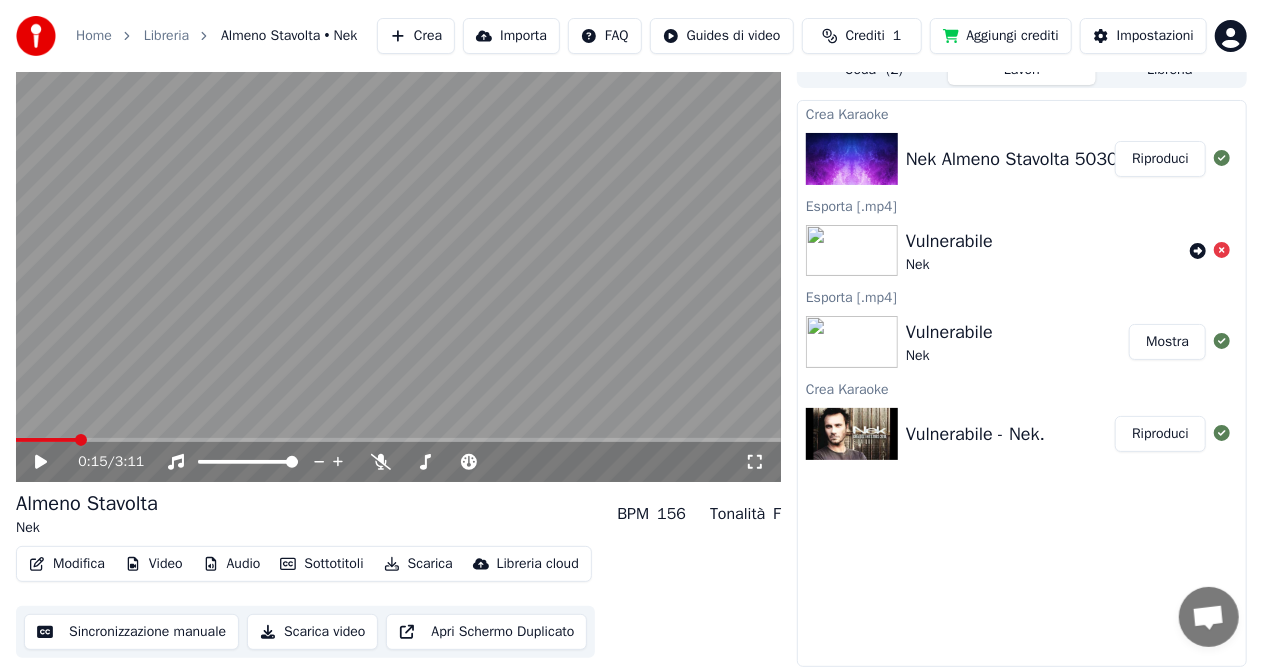 click at bounding box center (46, 440) 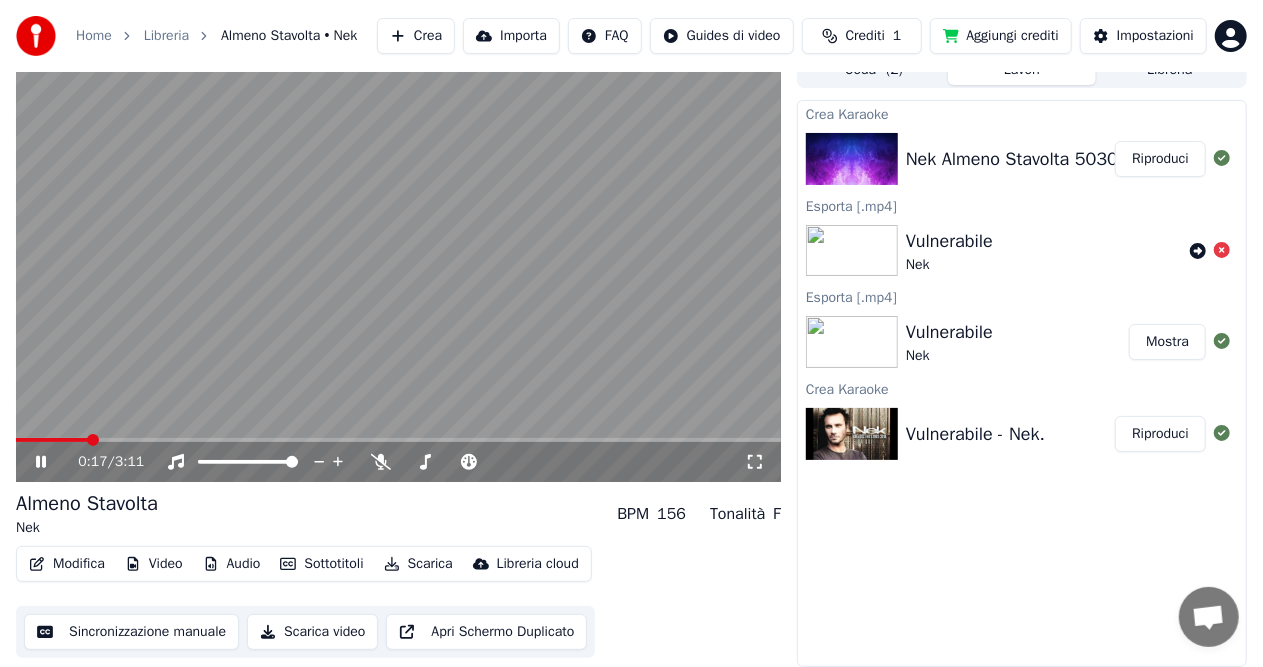 click on "Scarica" at bounding box center (418, 564) 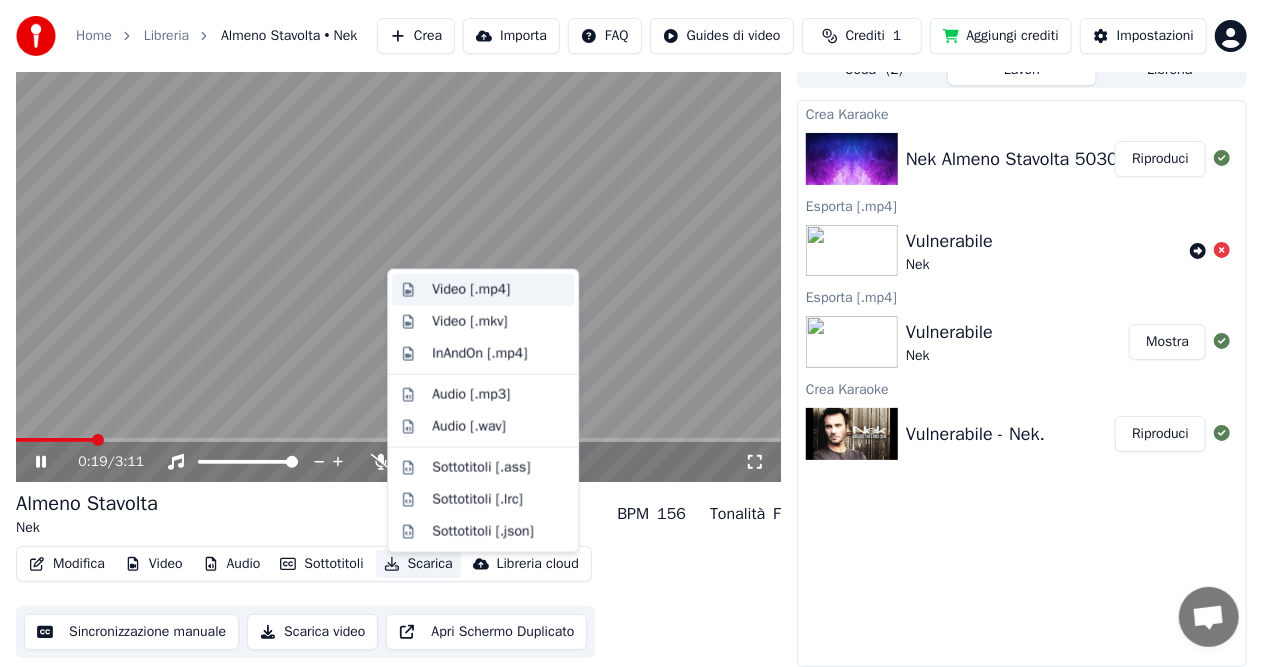 click on "Video [.mp4]" at bounding box center [499, 290] 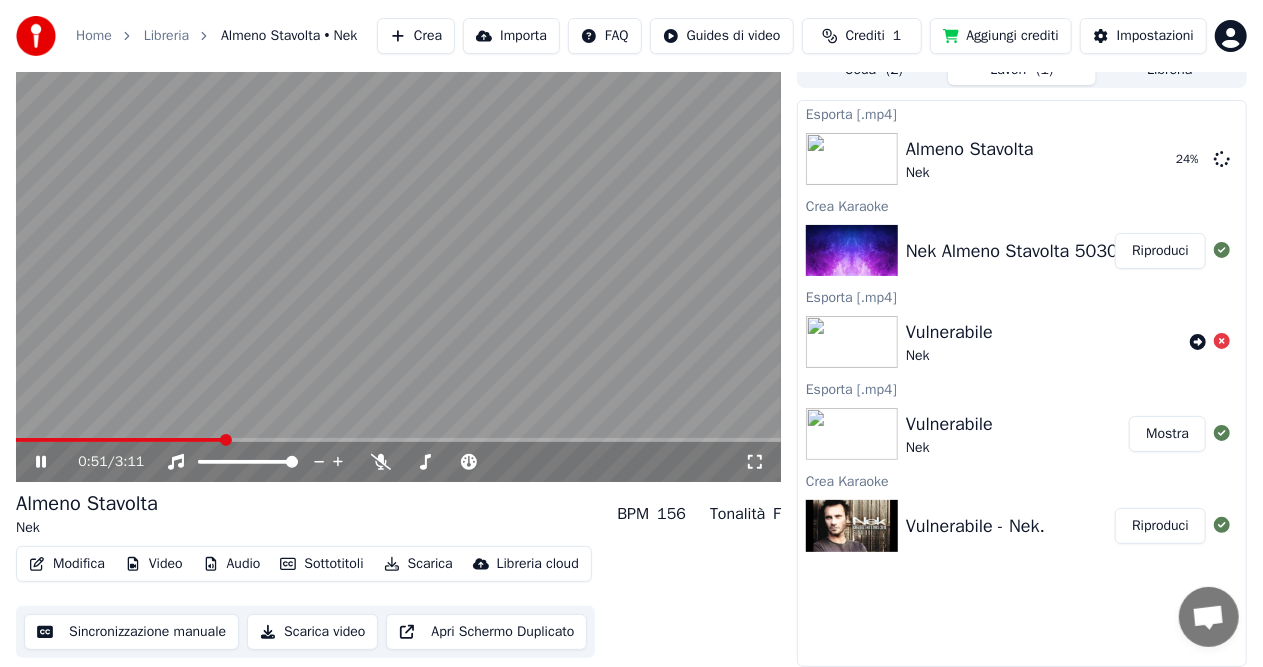 click at bounding box center (398, 267) 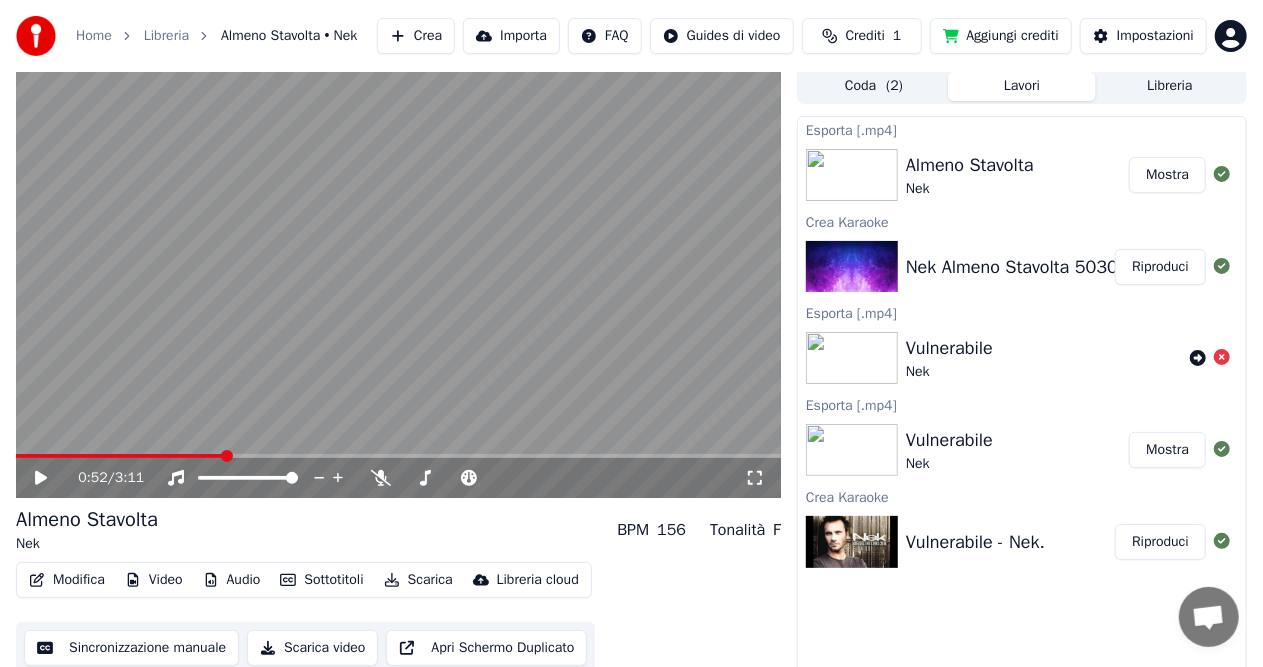 scroll, scrollTop: 0, scrollLeft: 0, axis: both 